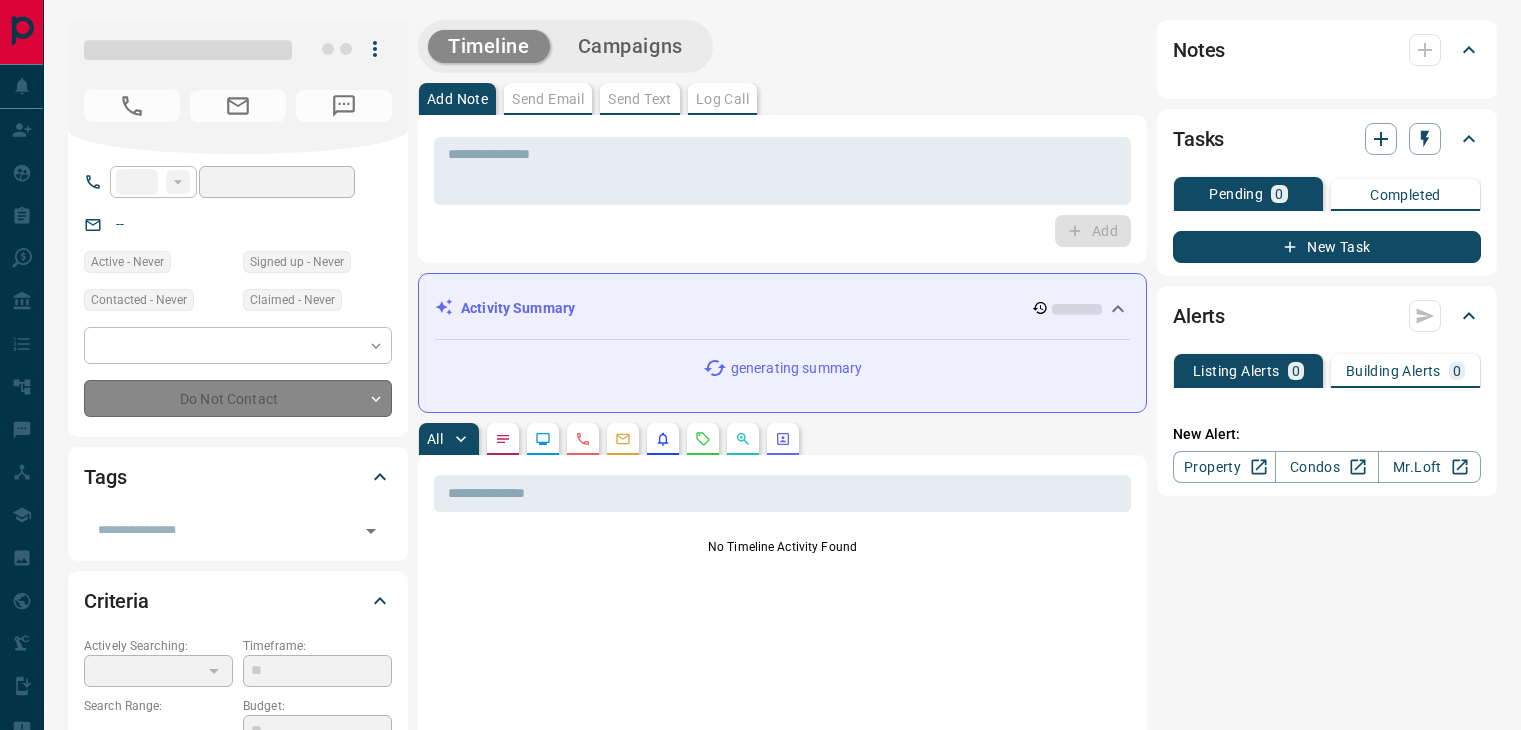 type on "**" 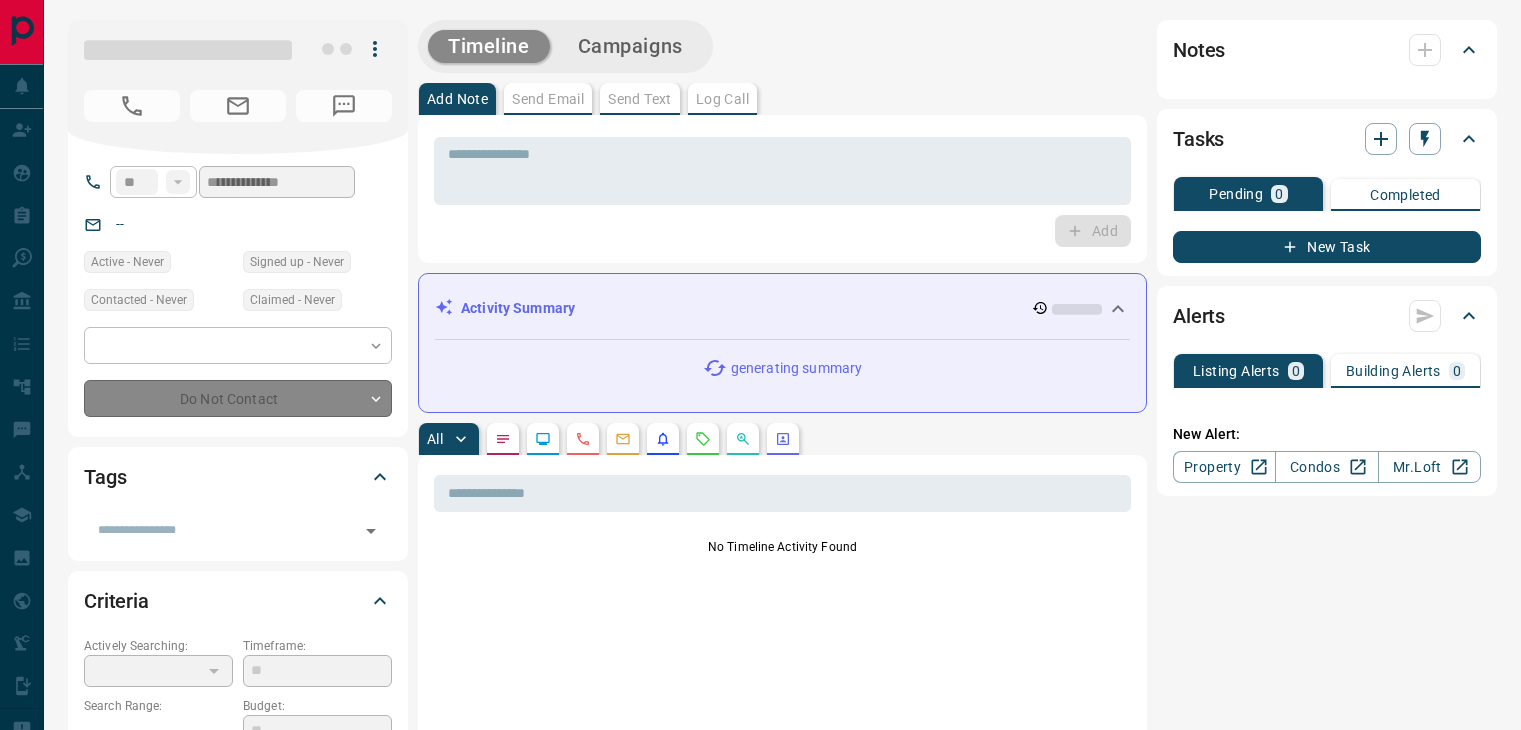 scroll, scrollTop: 0, scrollLeft: 0, axis: both 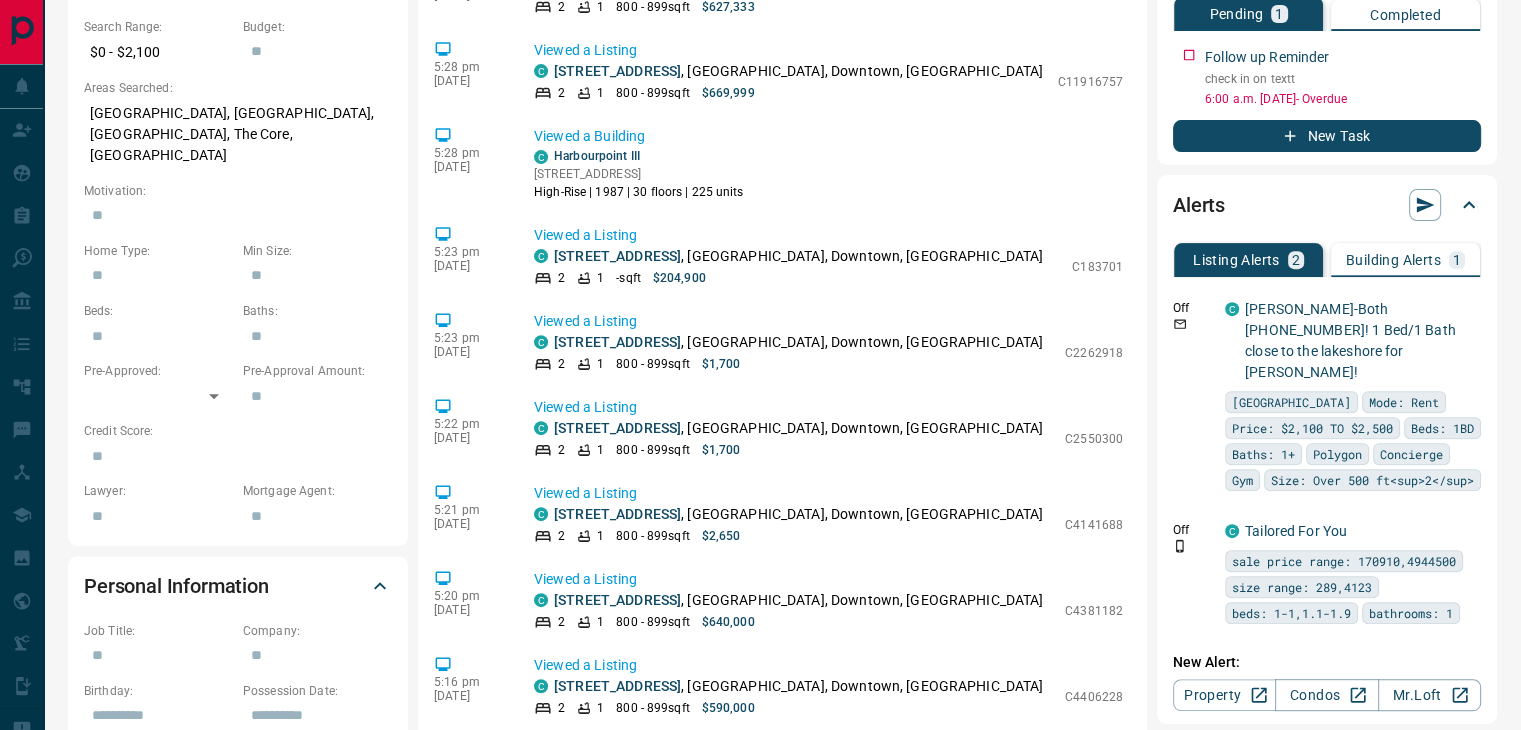 click on "Building Alerts" at bounding box center [1393, 260] 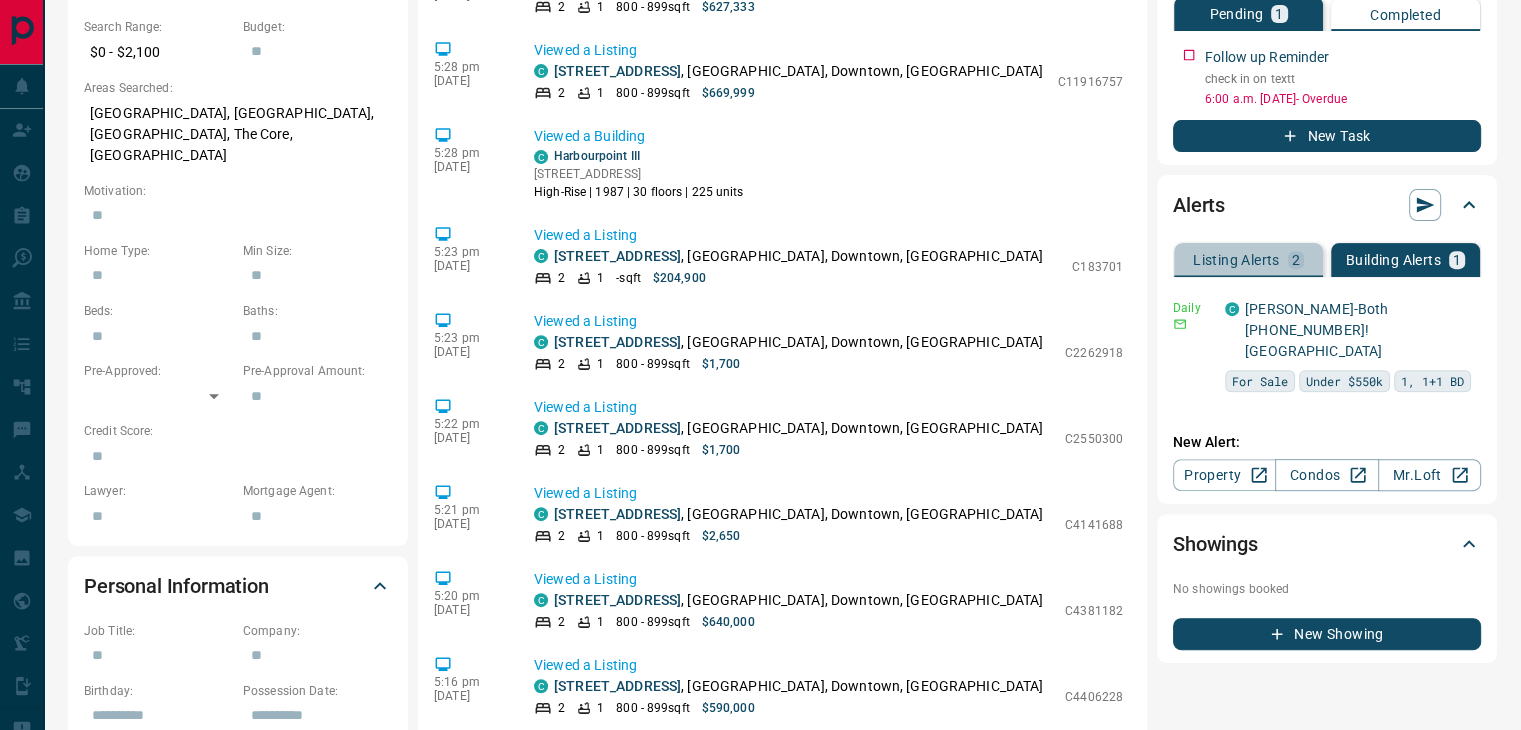 click on "Listing Alerts" at bounding box center [1236, 260] 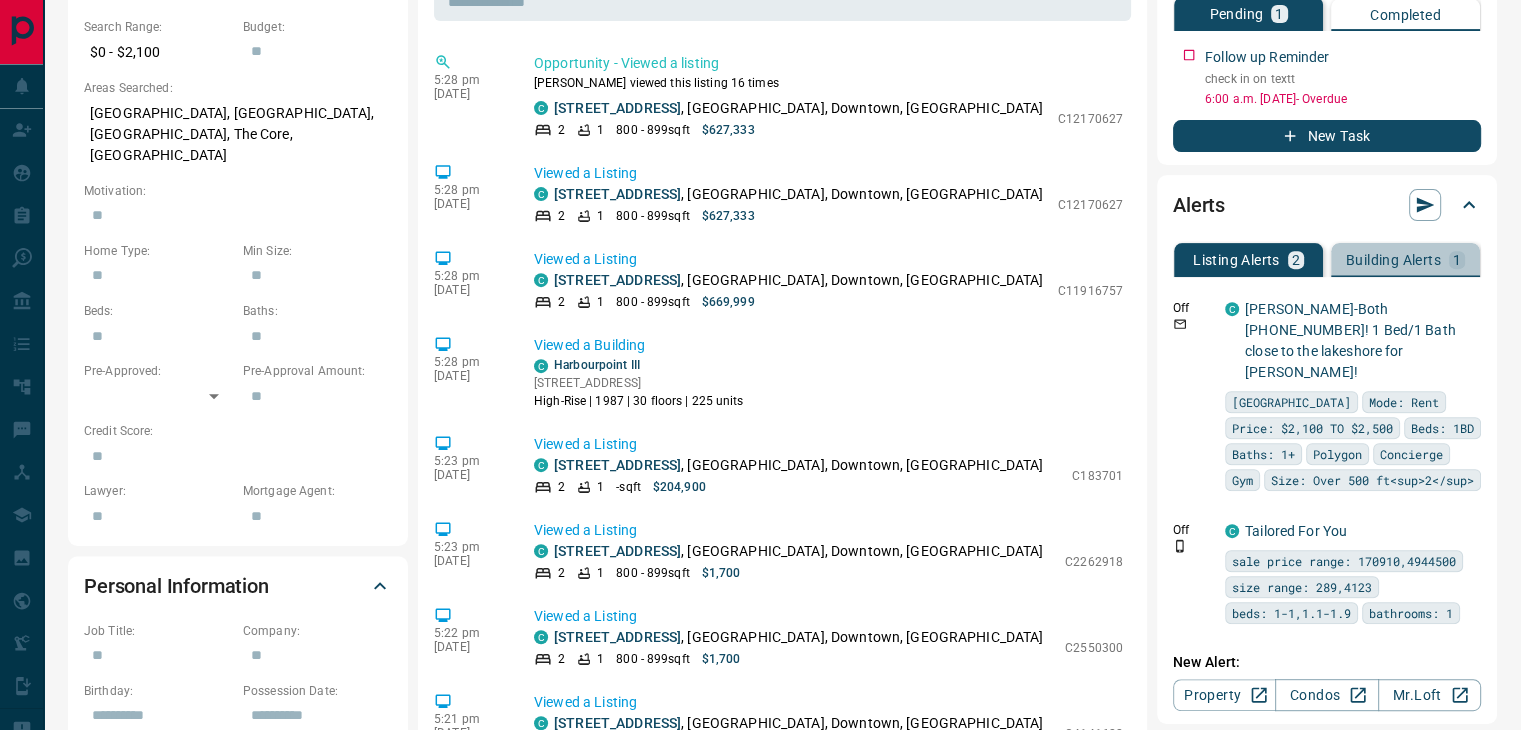 click on "Building Alerts 1" at bounding box center [1405, 260] 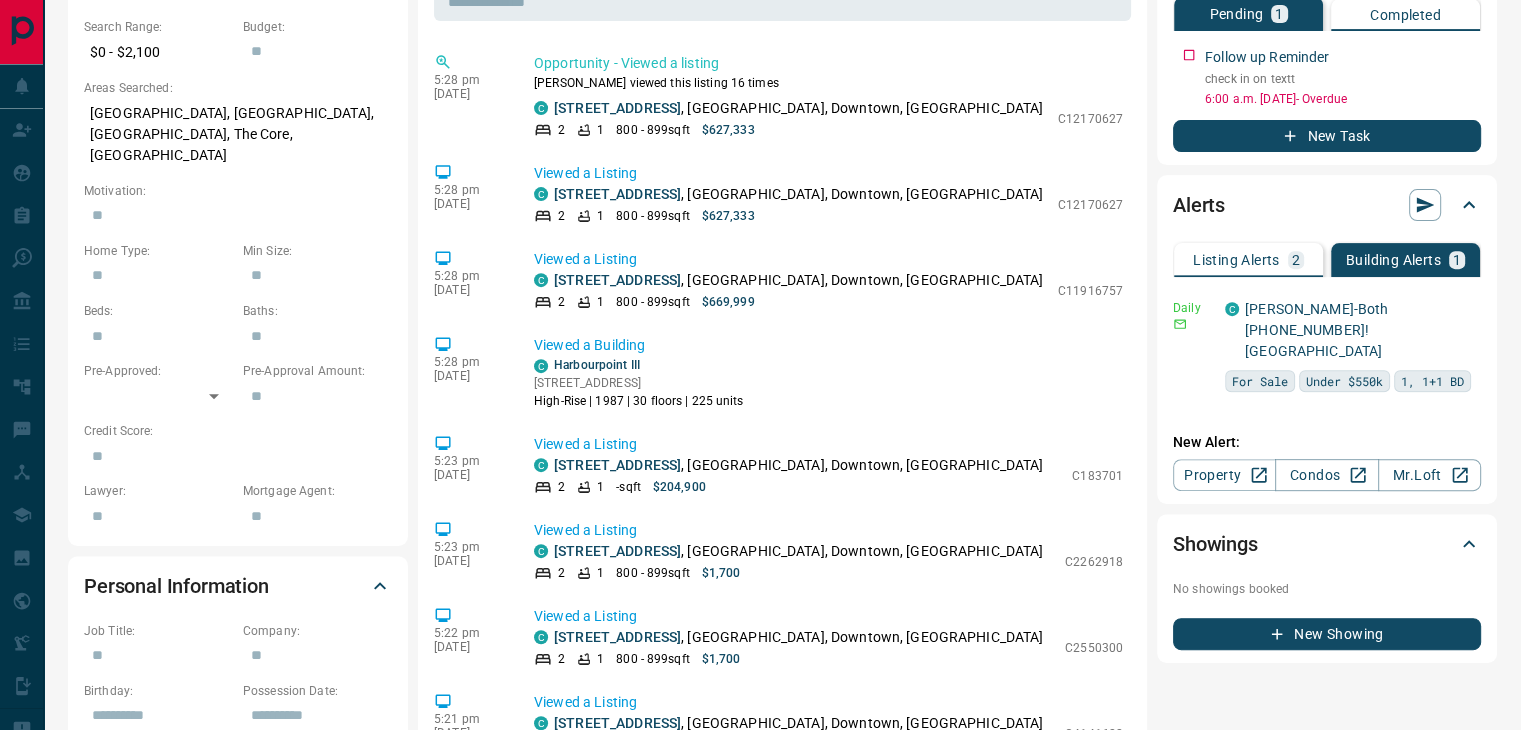 click on "Listing Alerts 2" at bounding box center [1248, 260] 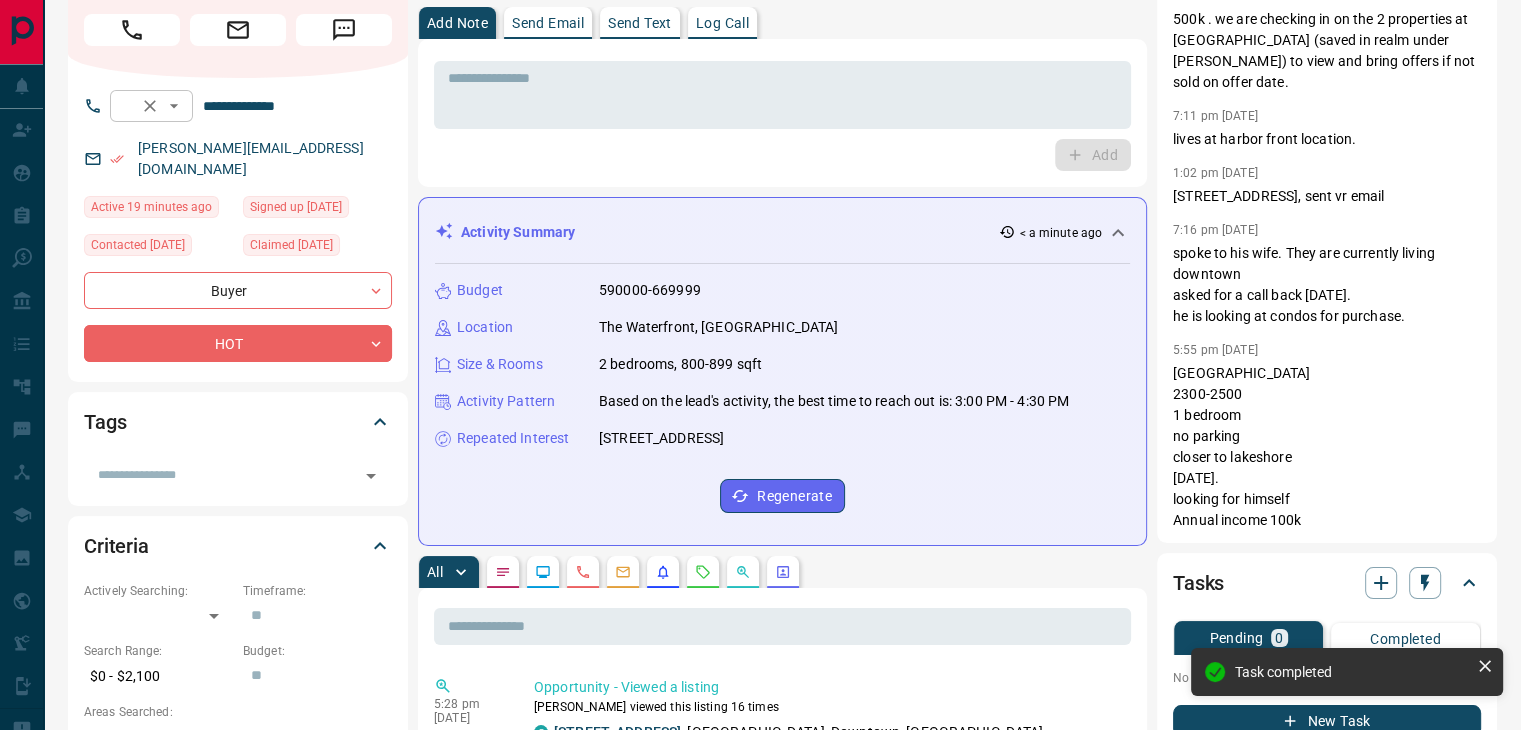 scroll, scrollTop: 0, scrollLeft: 0, axis: both 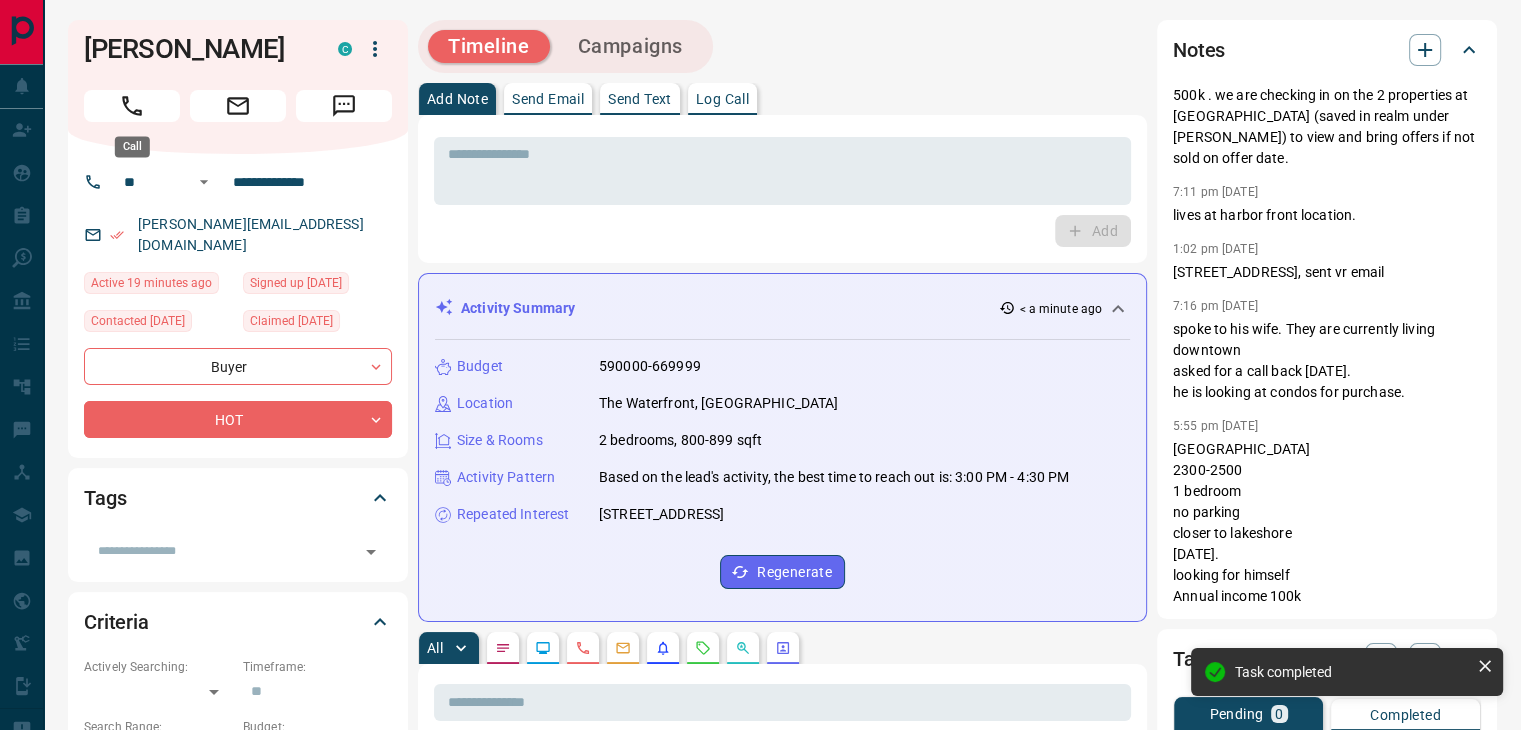 click 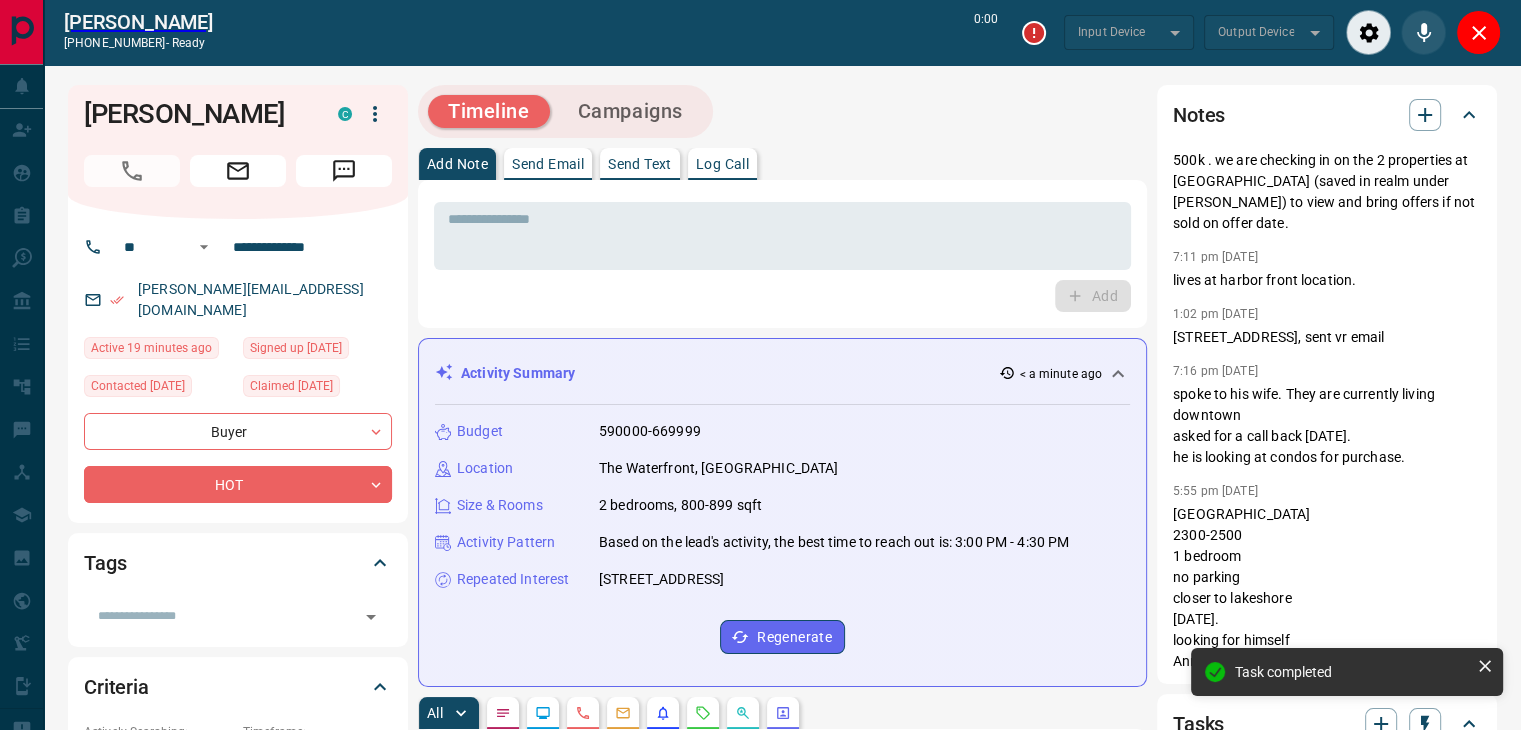 type on "*******" 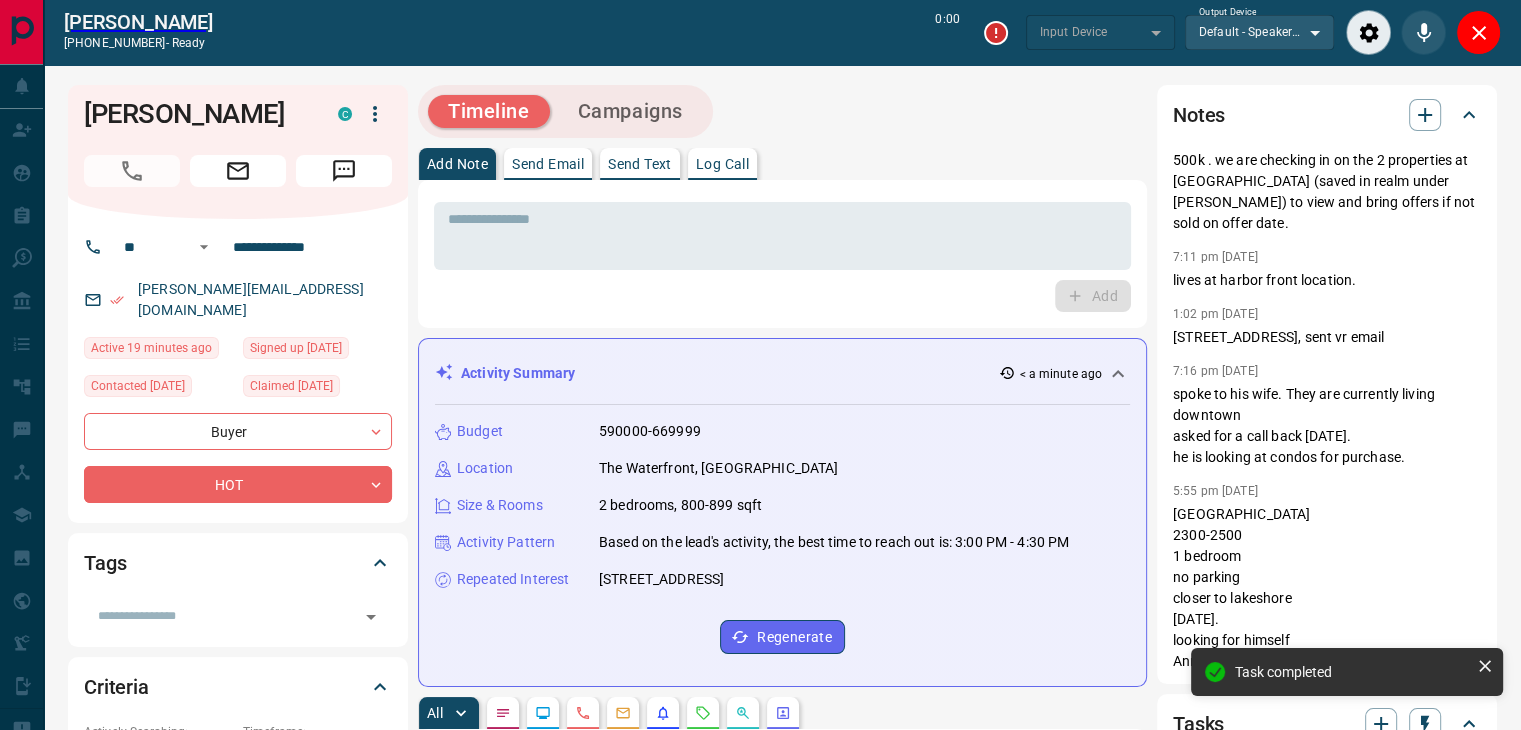 type on "*******" 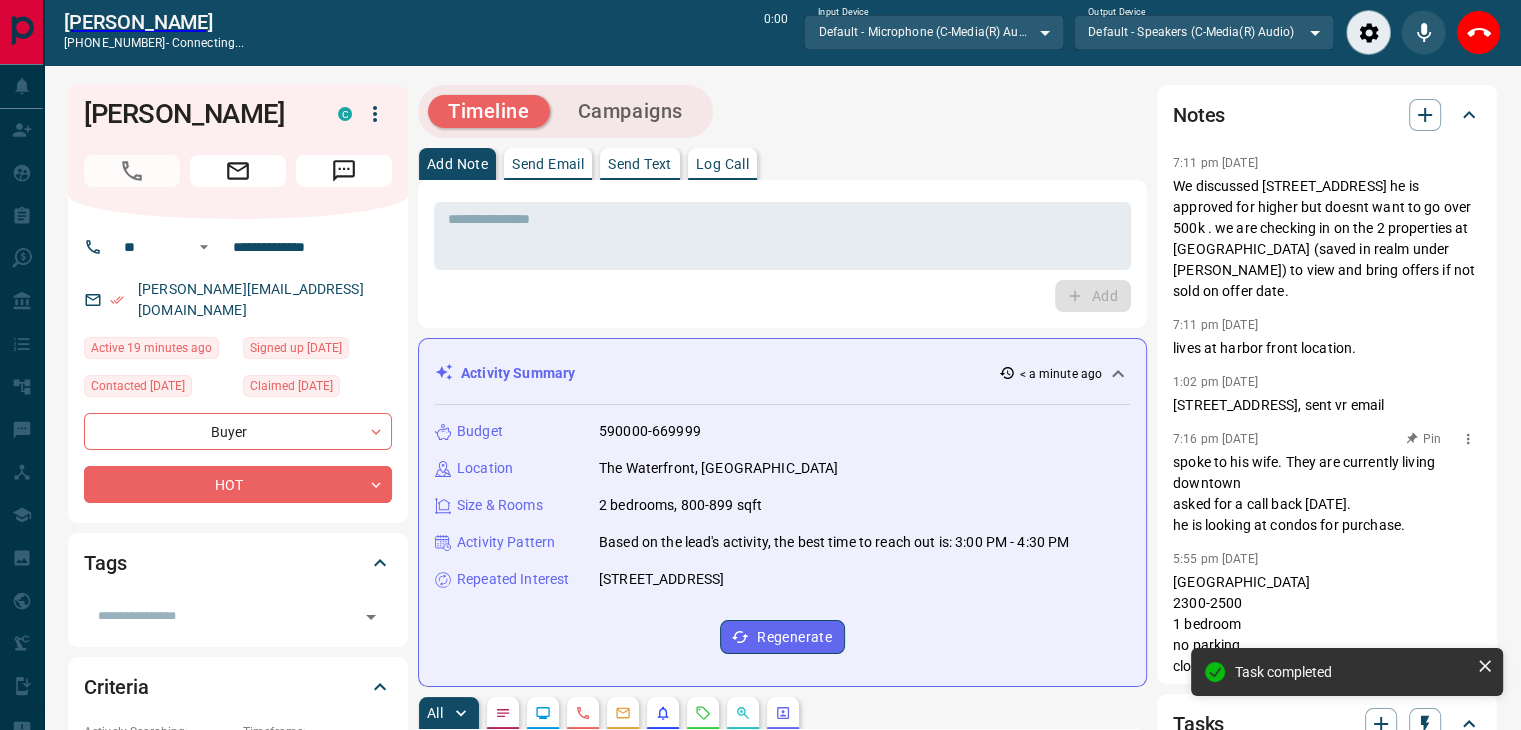scroll, scrollTop: 0, scrollLeft: 0, axis: both 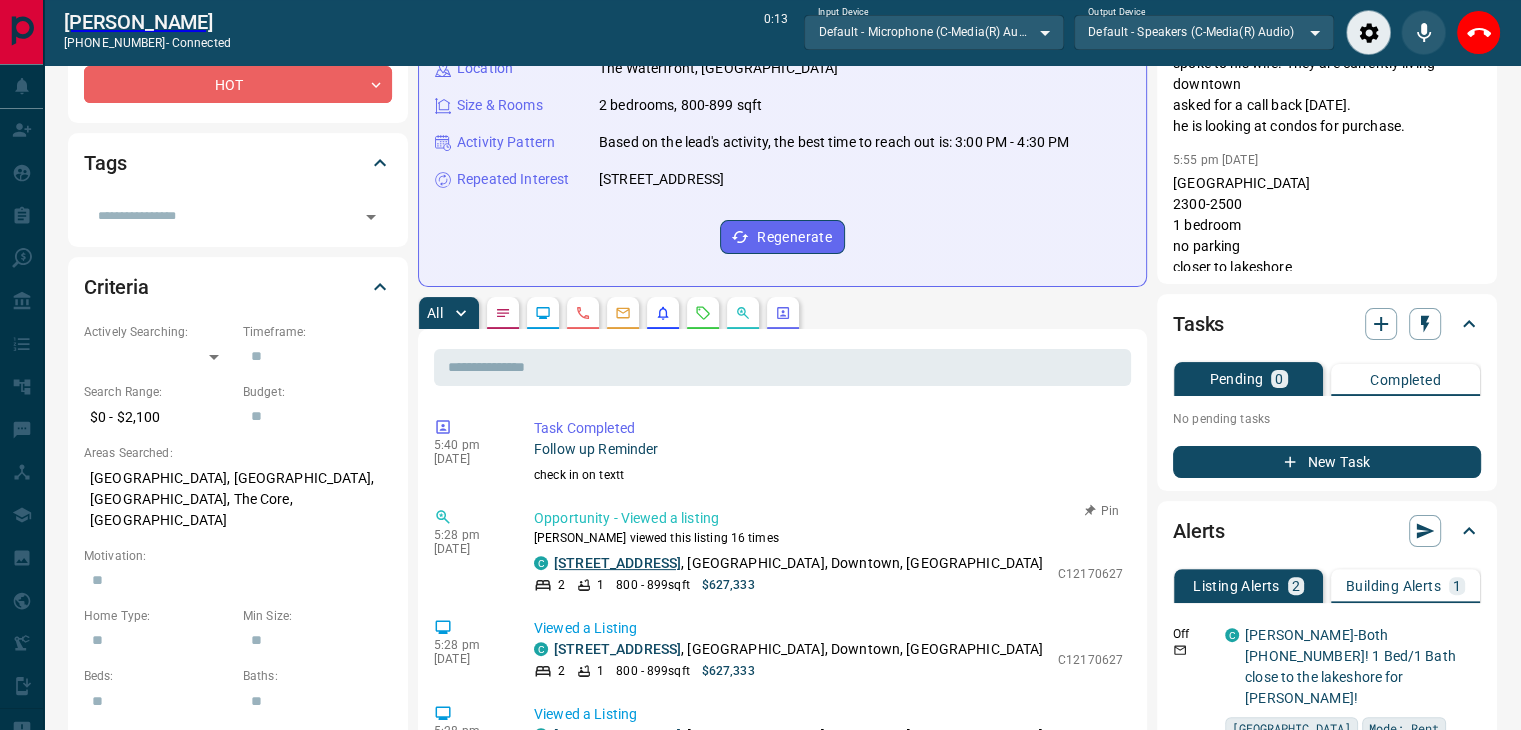 click on "[STREET_ADDRESS]" at bounding box center [617, 563] 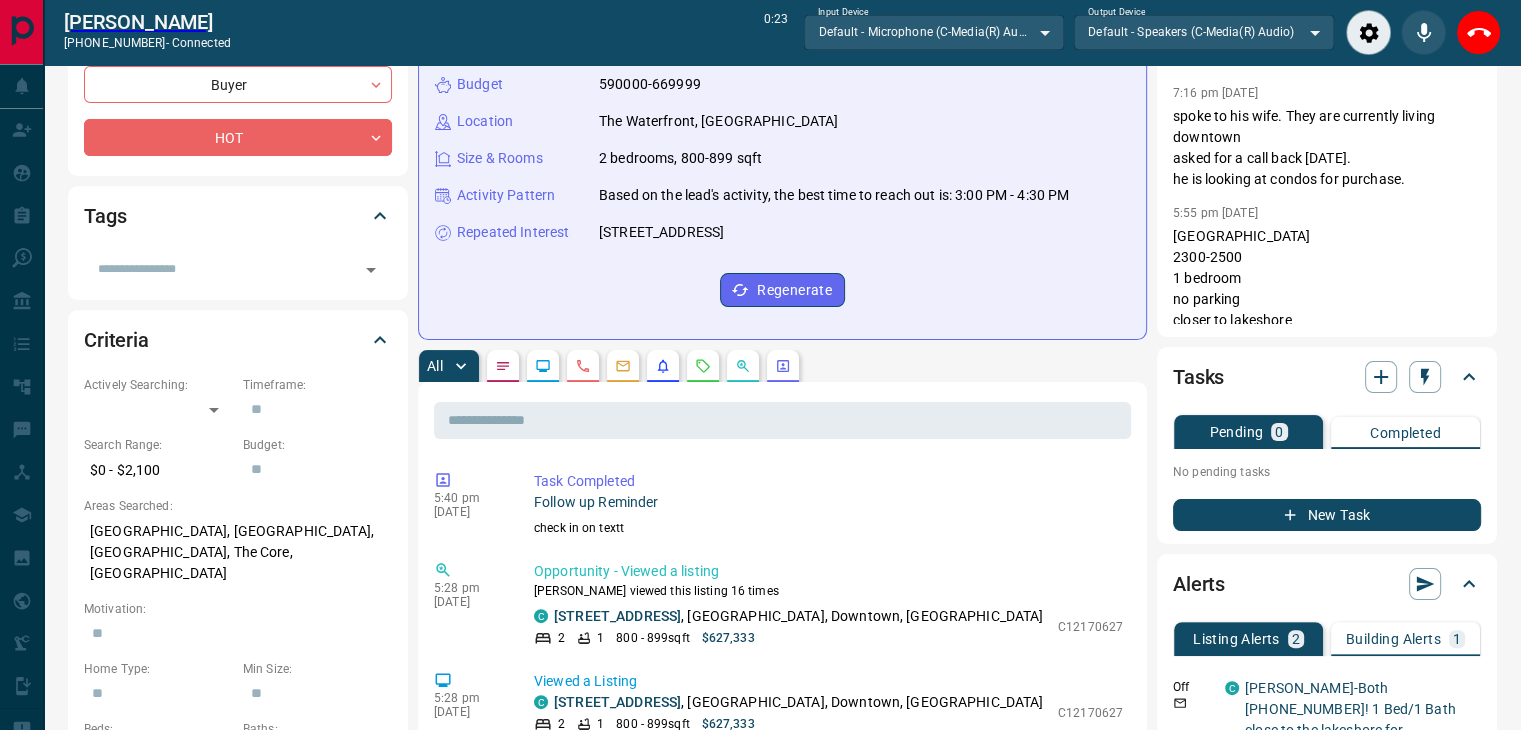 scroll, scrollTop: 0, scrollLeft: 0, axis: both 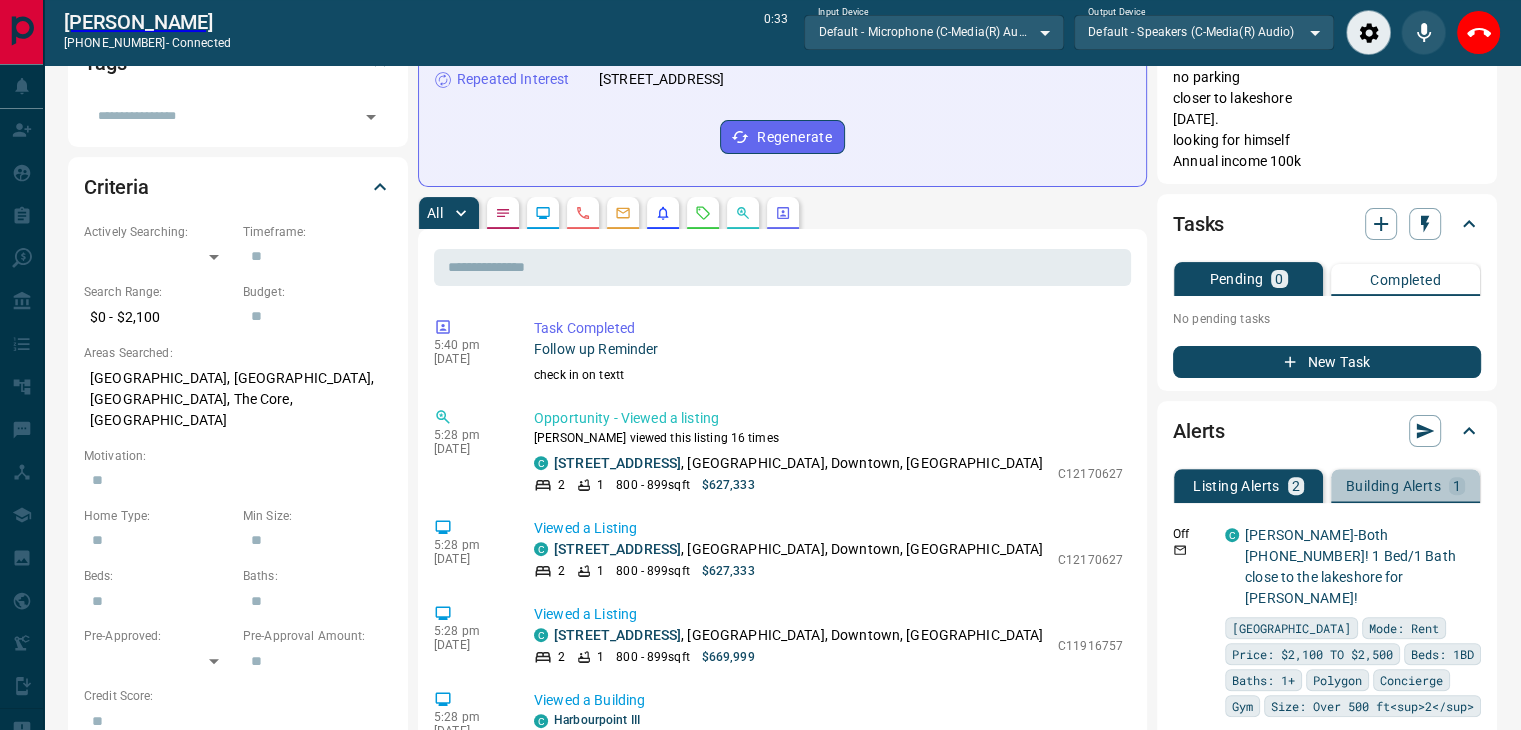click on "Building Alerts" at bounding box center (1393, 486) 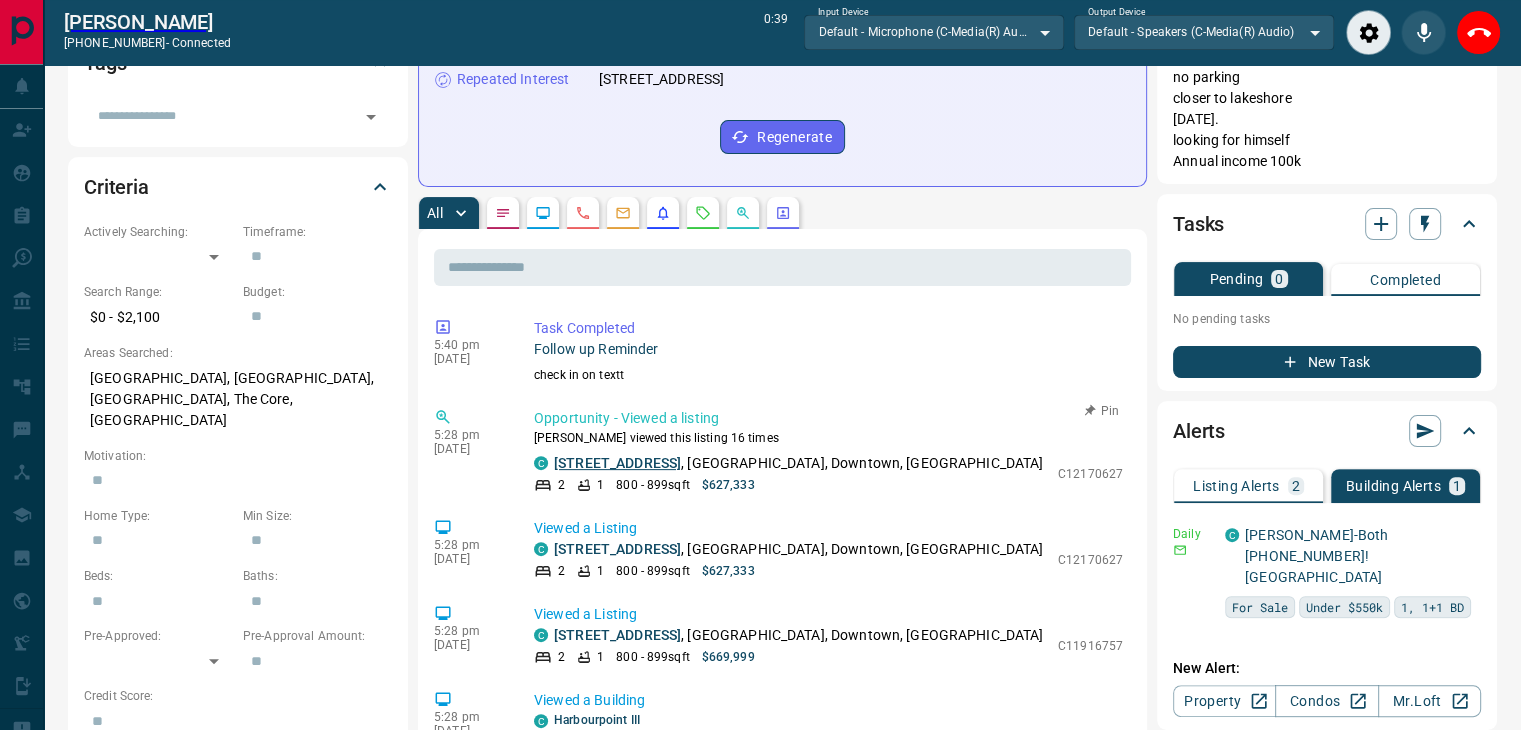 click on "[STREET_ADDRESS]" at bounding box center [617, 463] 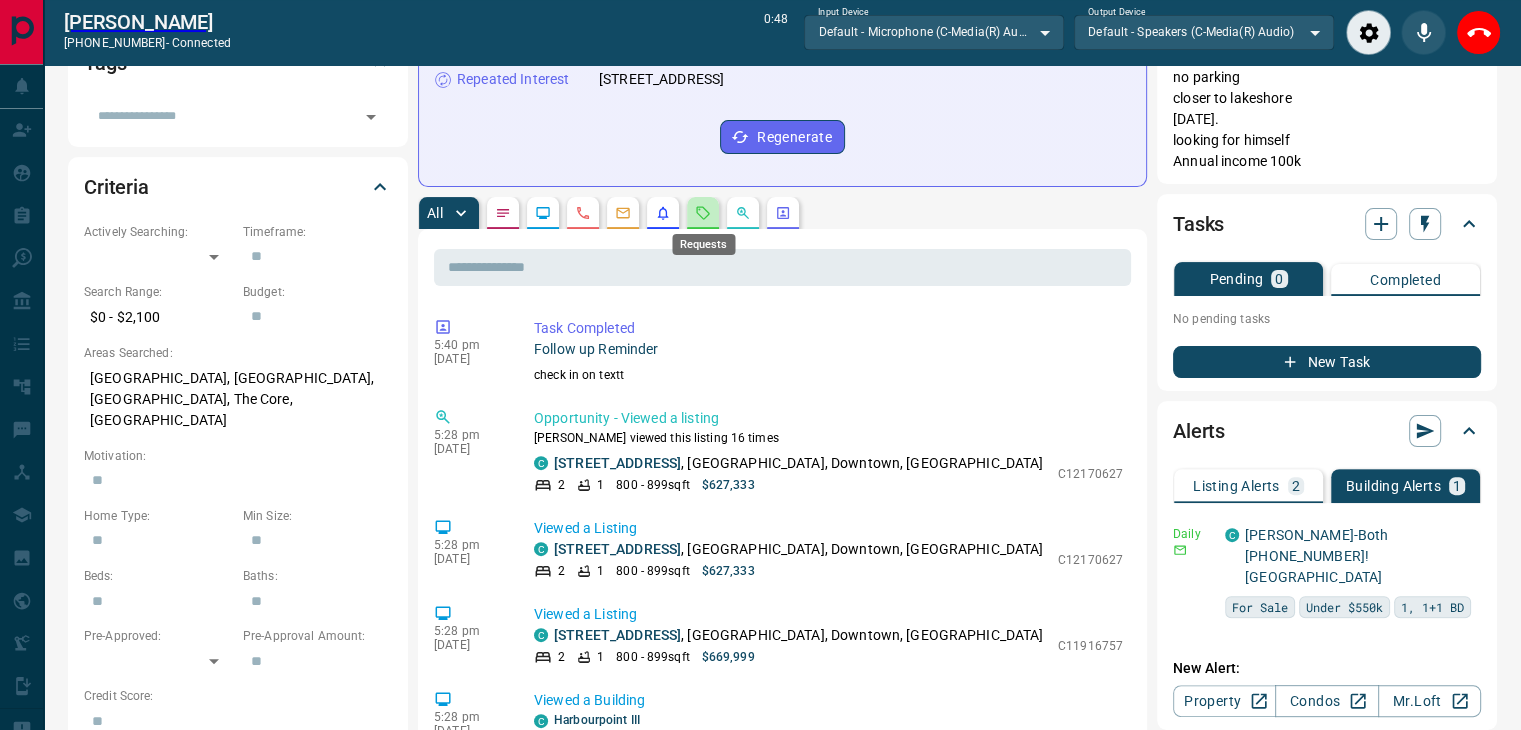 click 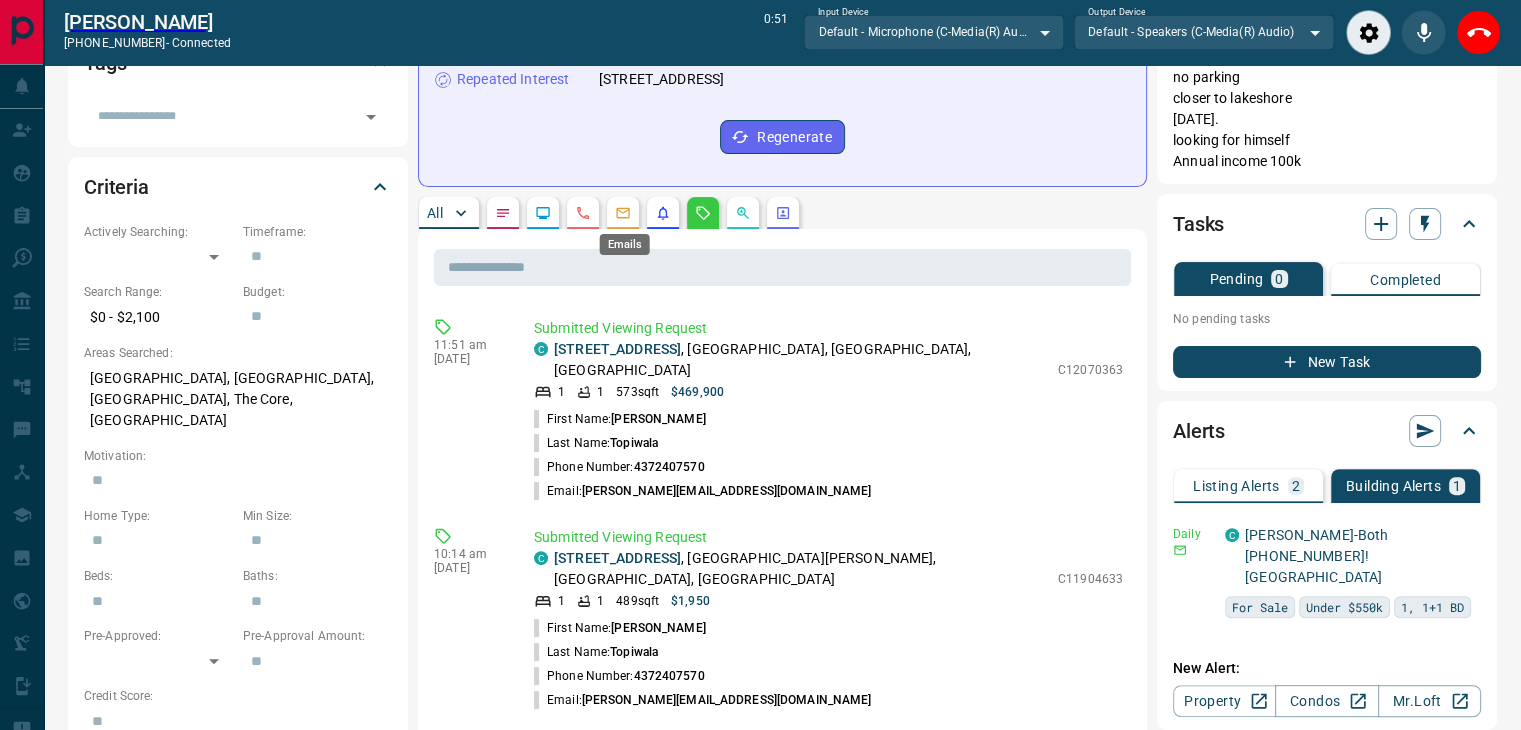 click 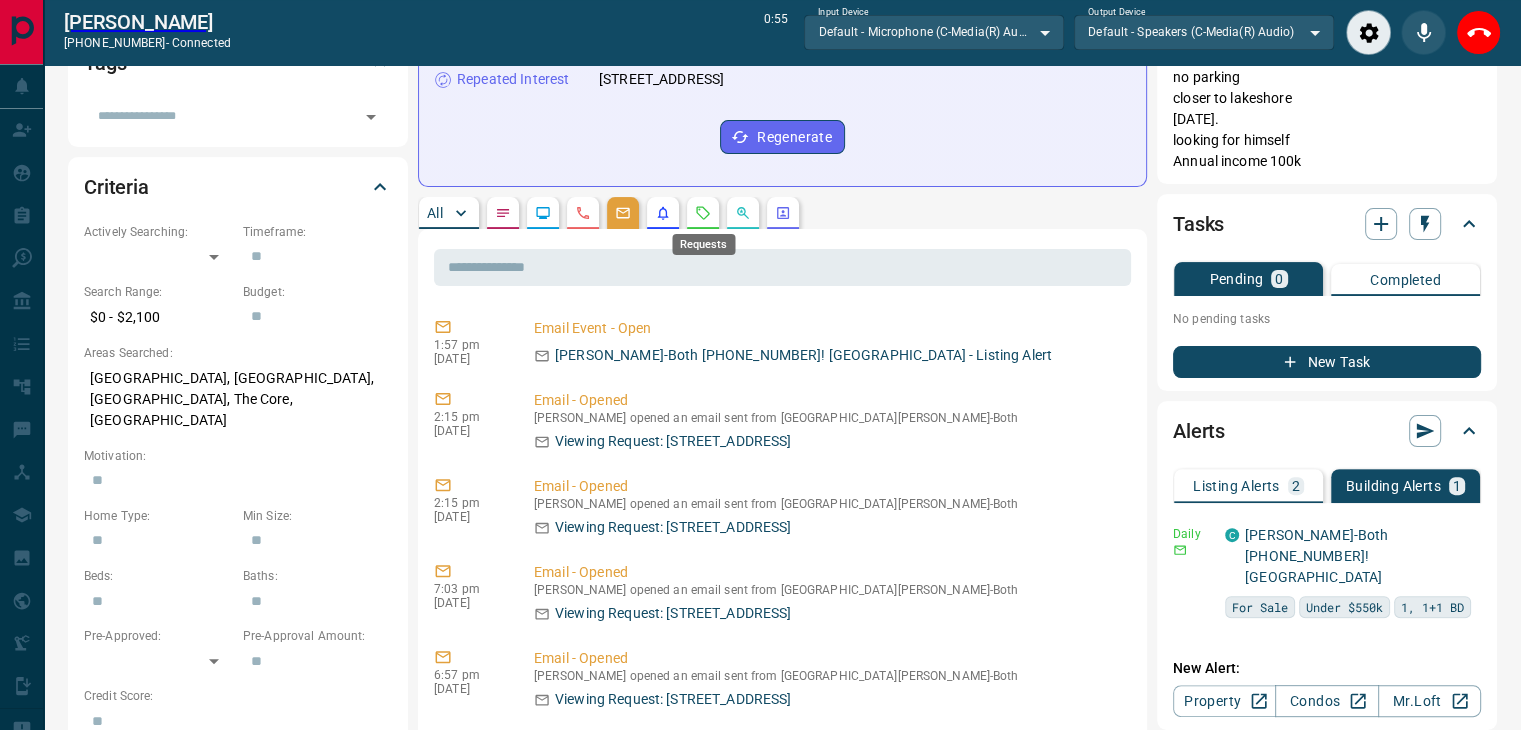 click 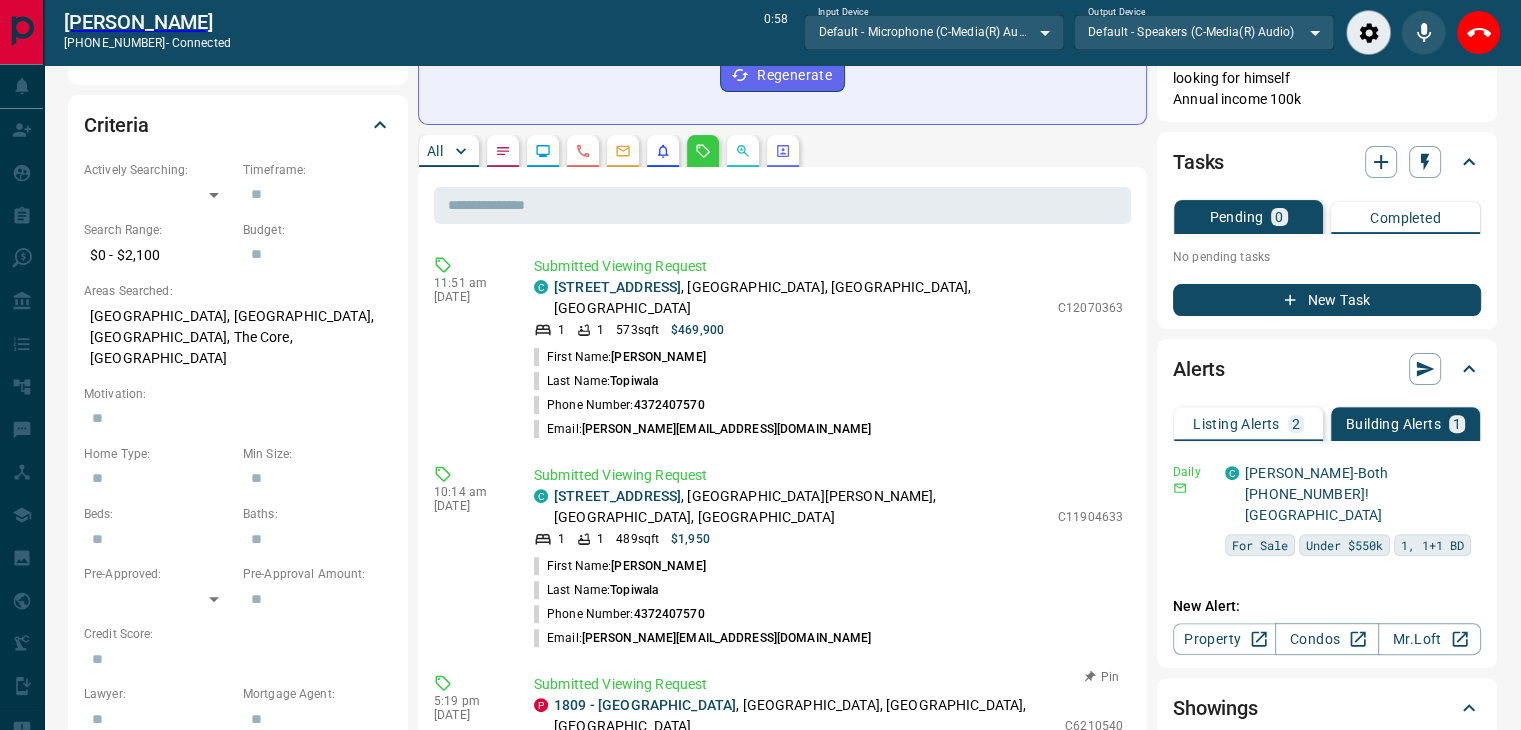 scroll, scrollTop: 400, scrollLeft: 0, axis: vertical 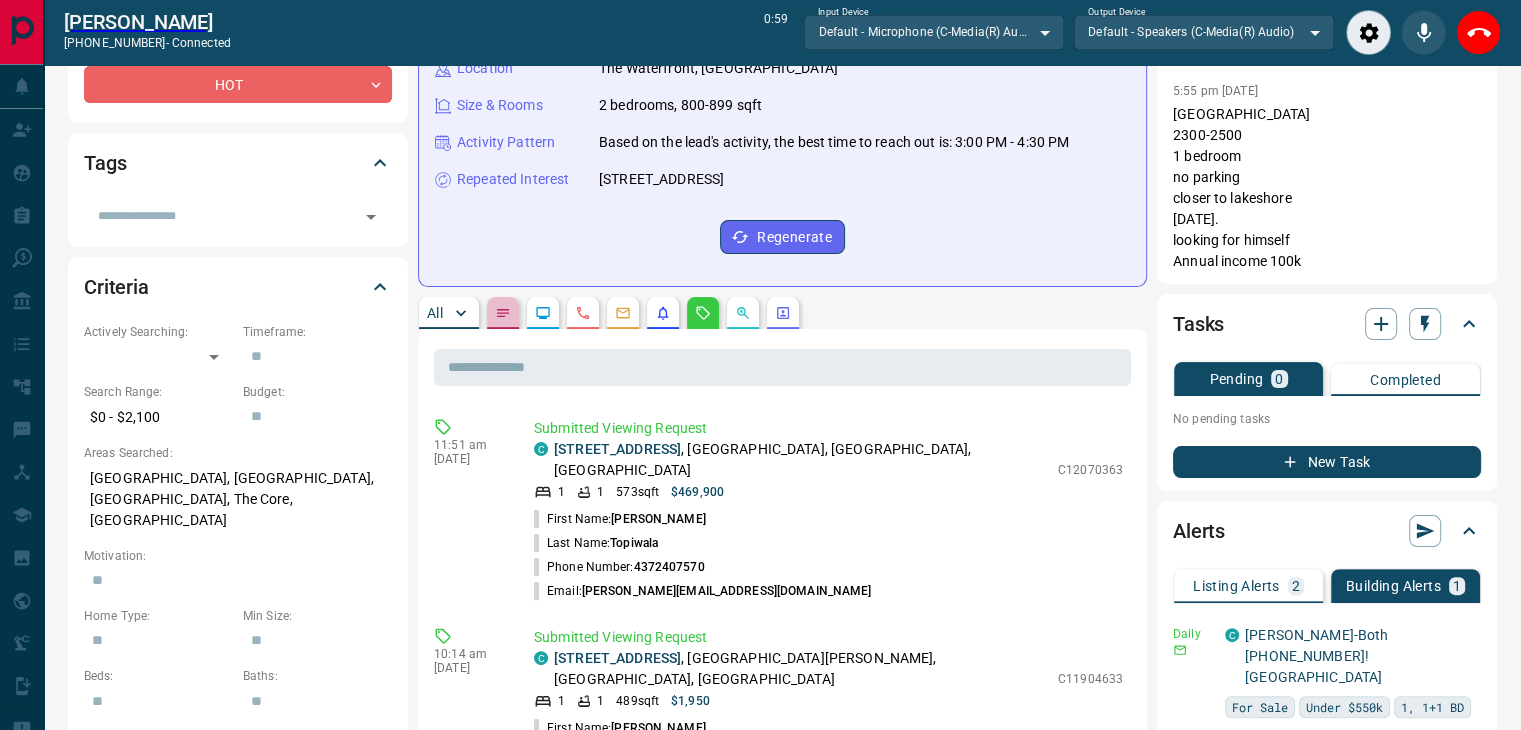 click at bounding box center (503, 313) 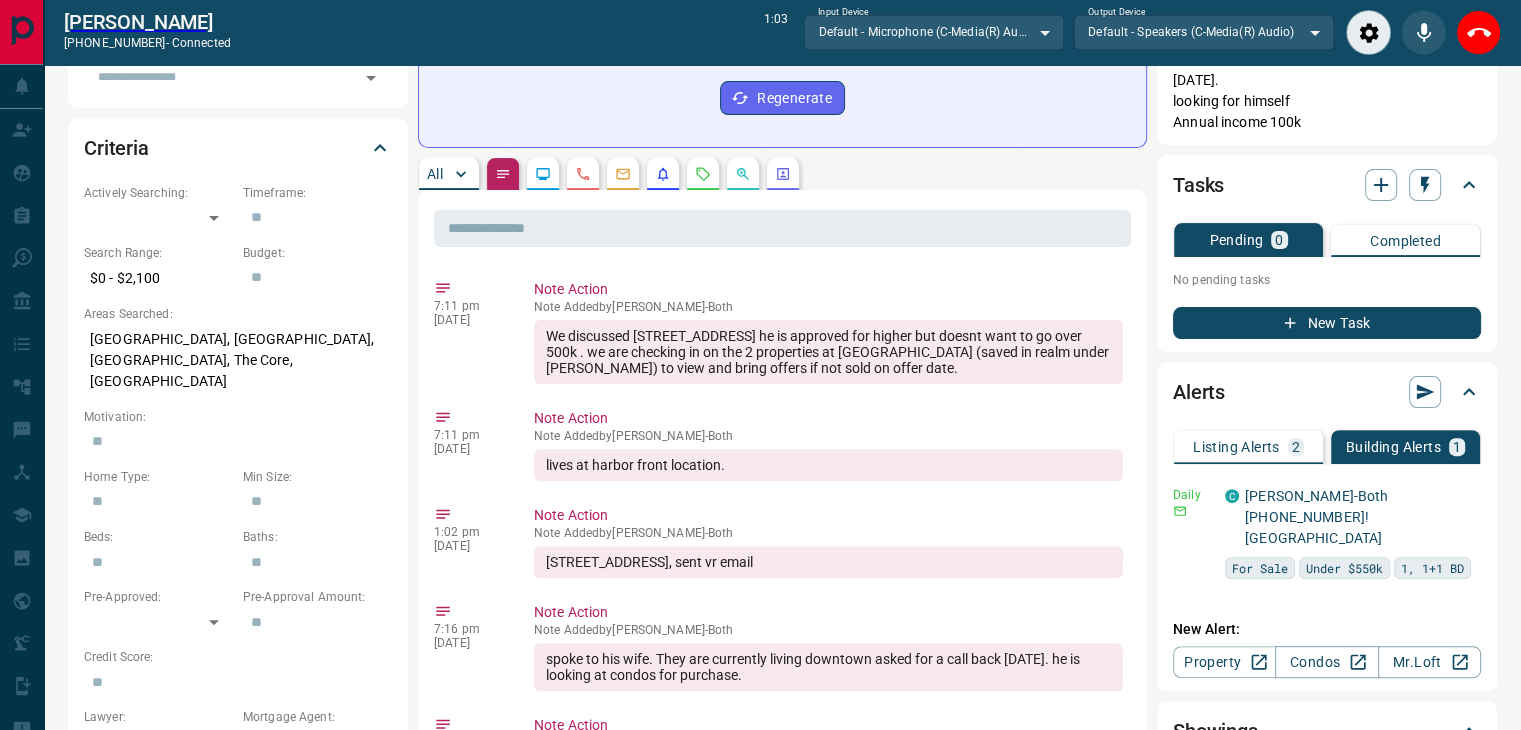 scroll, scrollTop: 600, scrollLeft: 0, axis: vertical 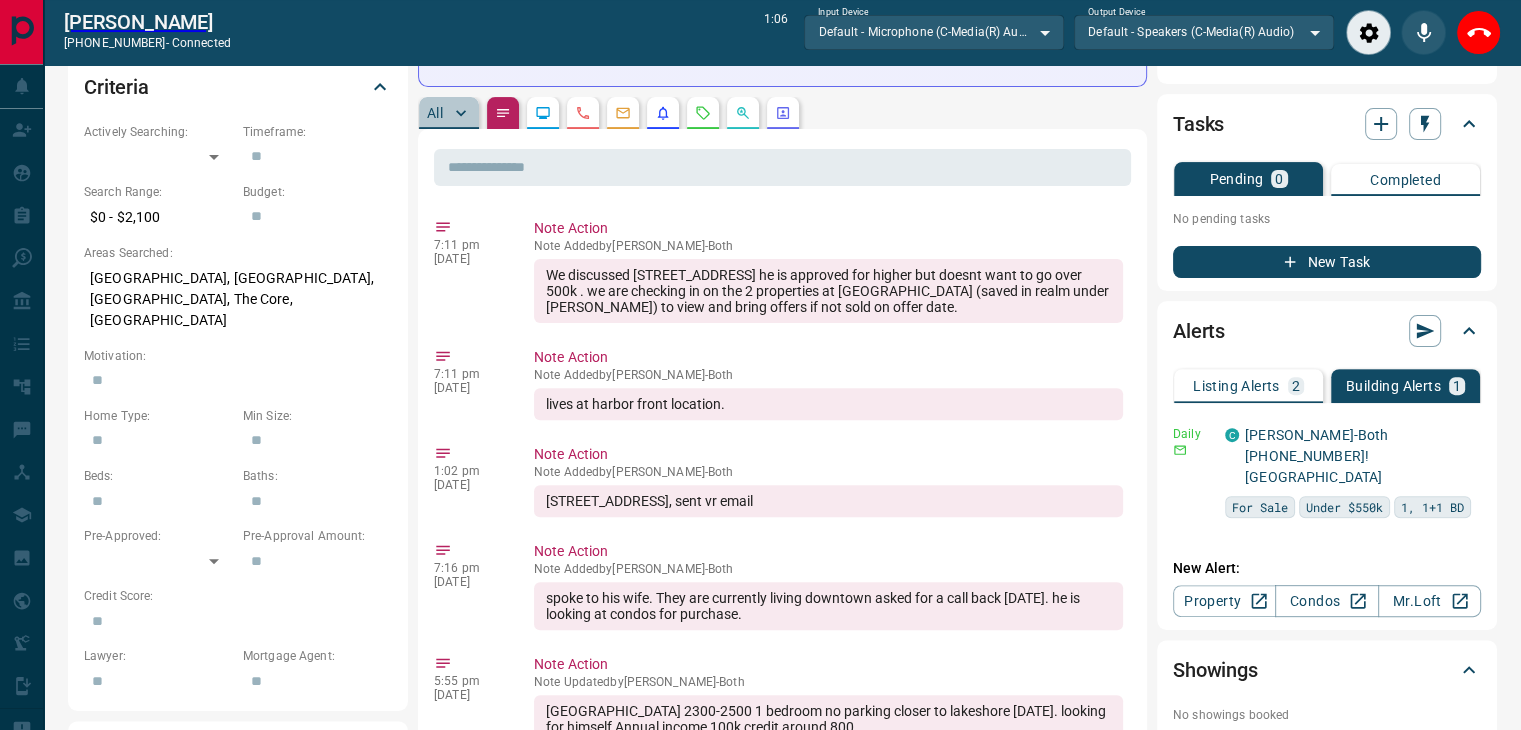 click on "All" at bounding box center (435, 113) 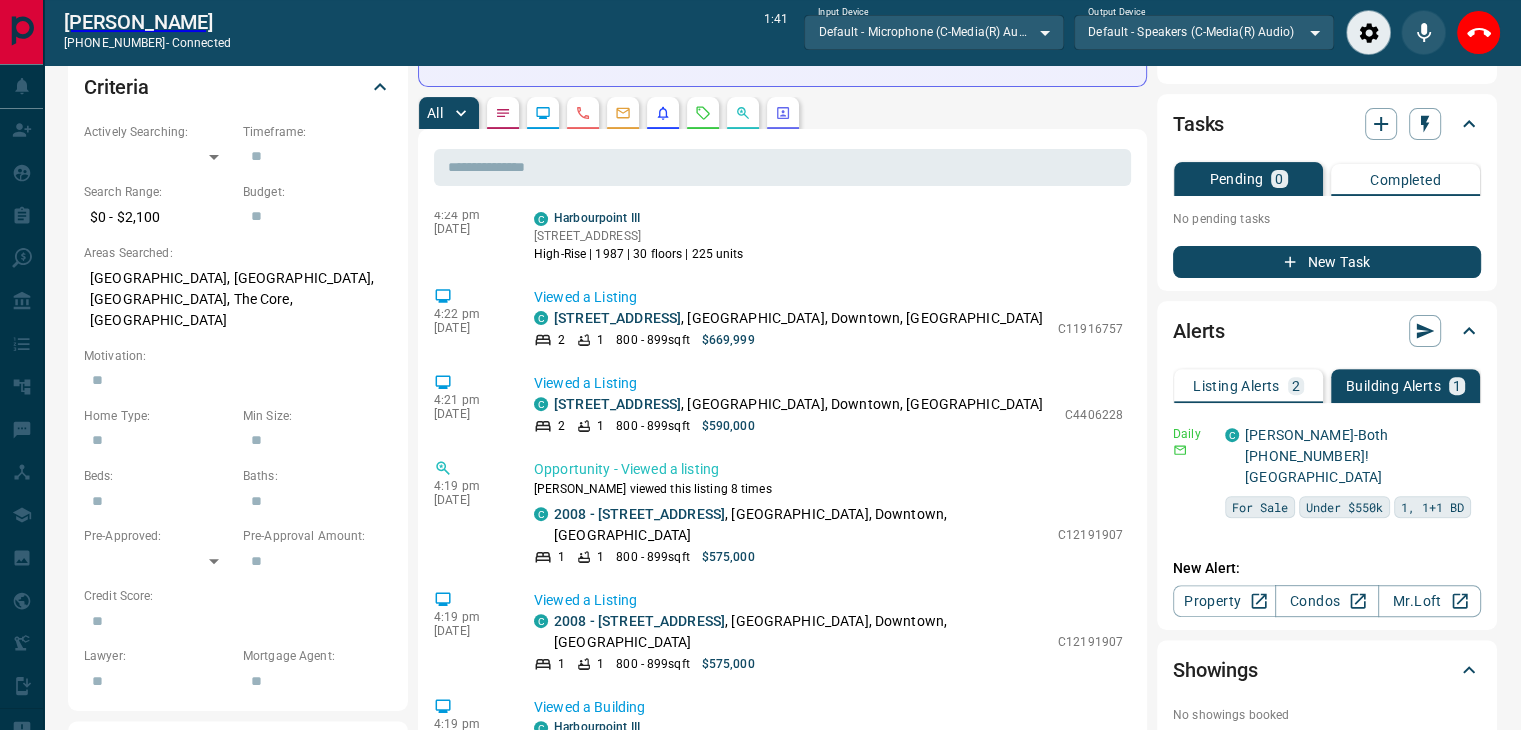 scroll, scrollTop: 2240, scrollLeft: 0, axis: vertical 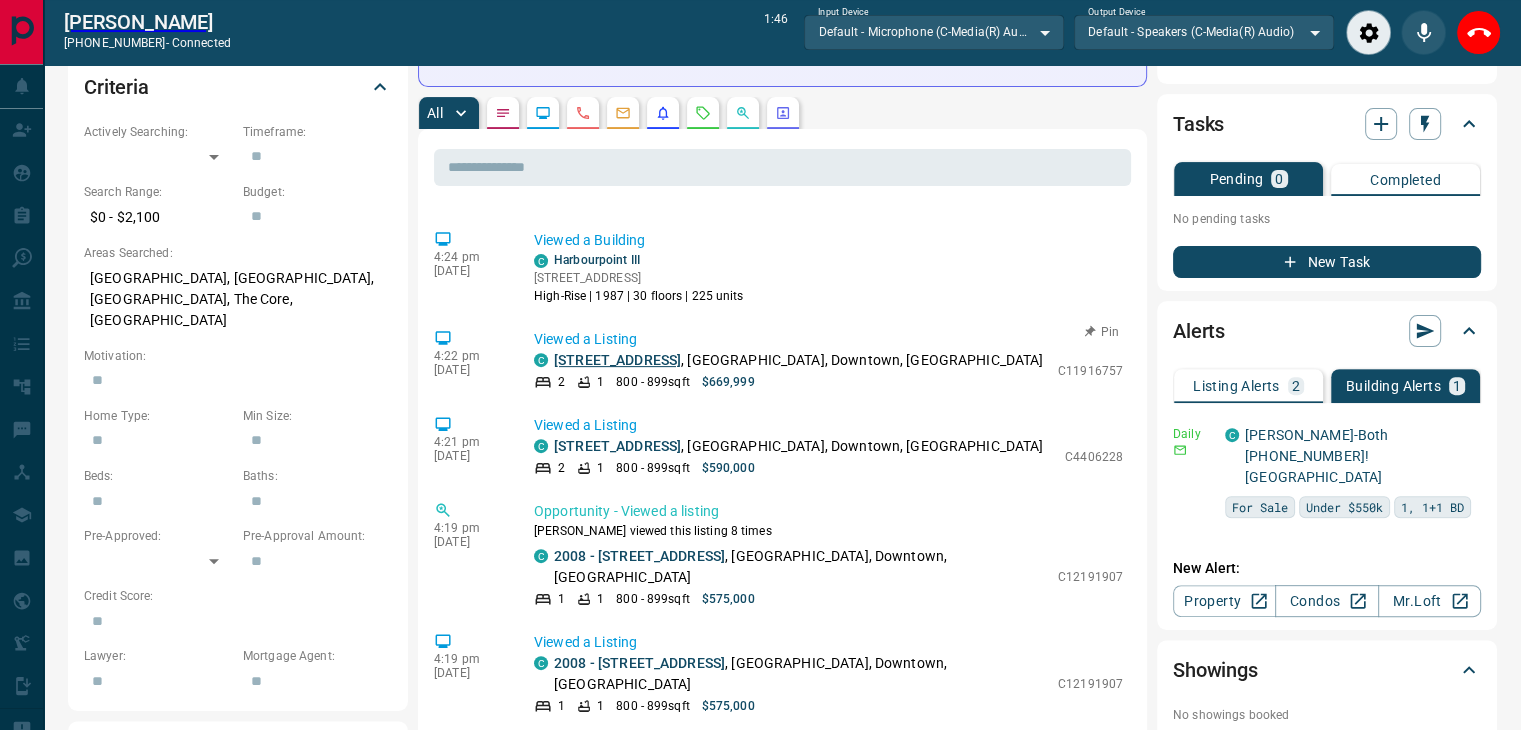 click on "[STREET_ADDRESS]" at bounding box center (617, 360) 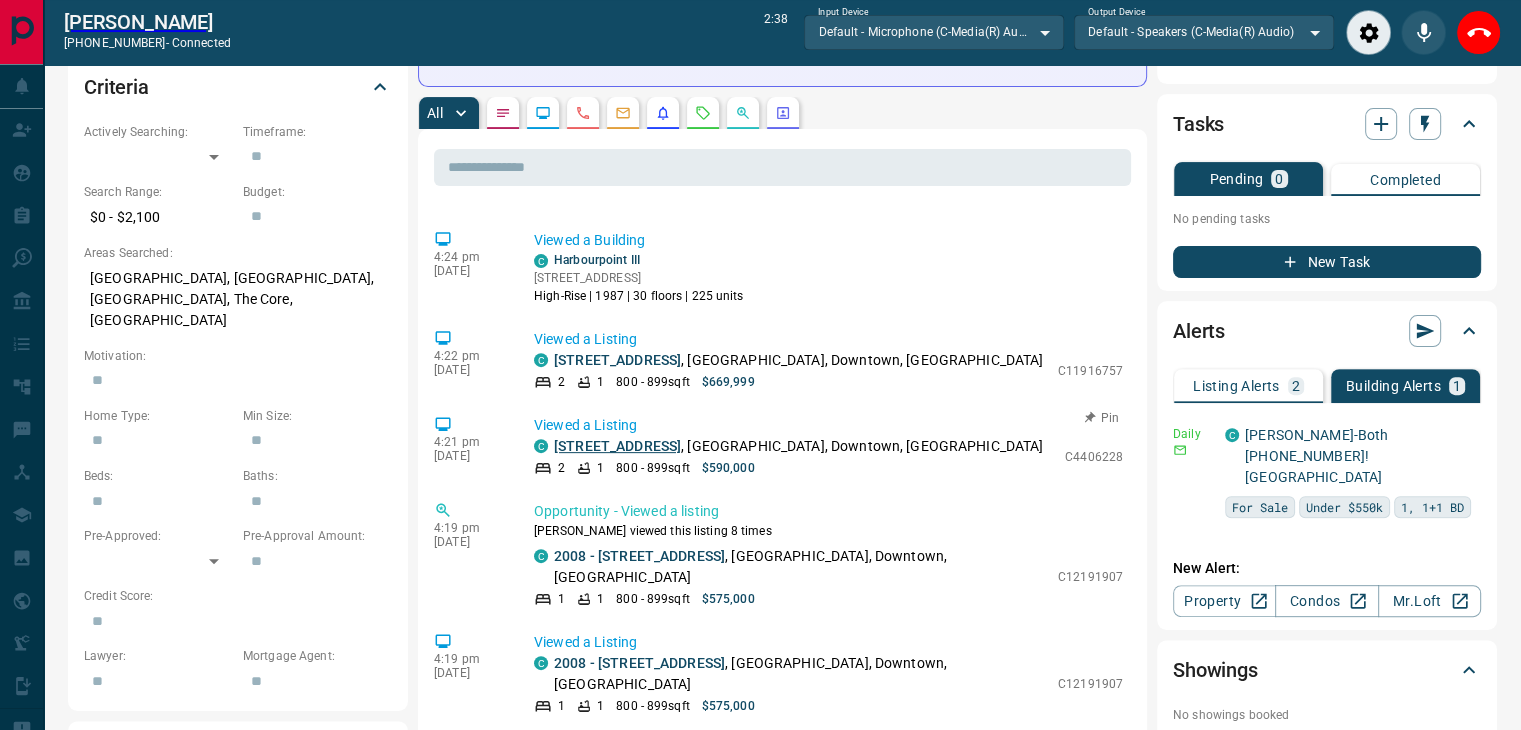 click on "[STREET_ADDRESS]" at bounding box center [617, 446] 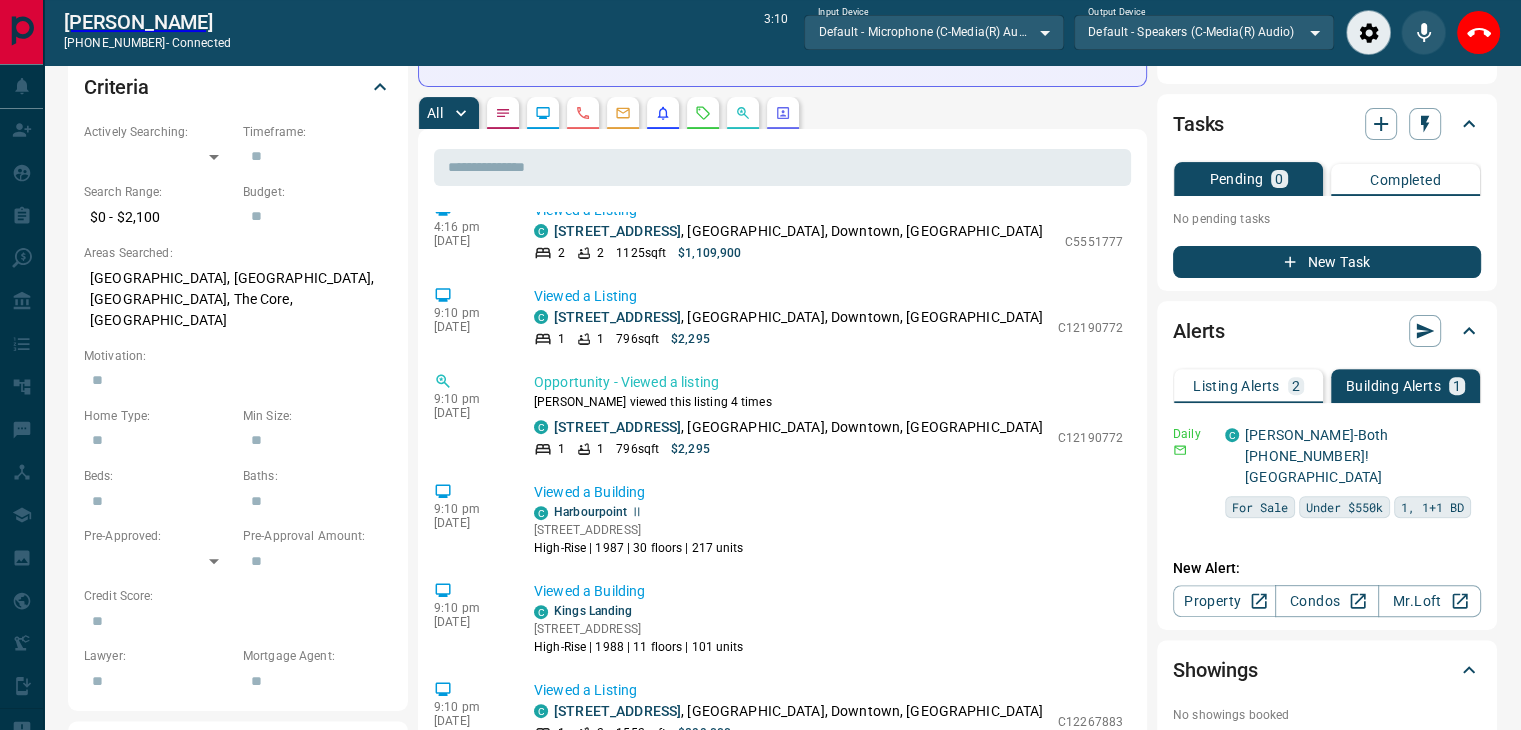 scroll, scrollTop: 3227, scrollLeft: 0, axis: vertical 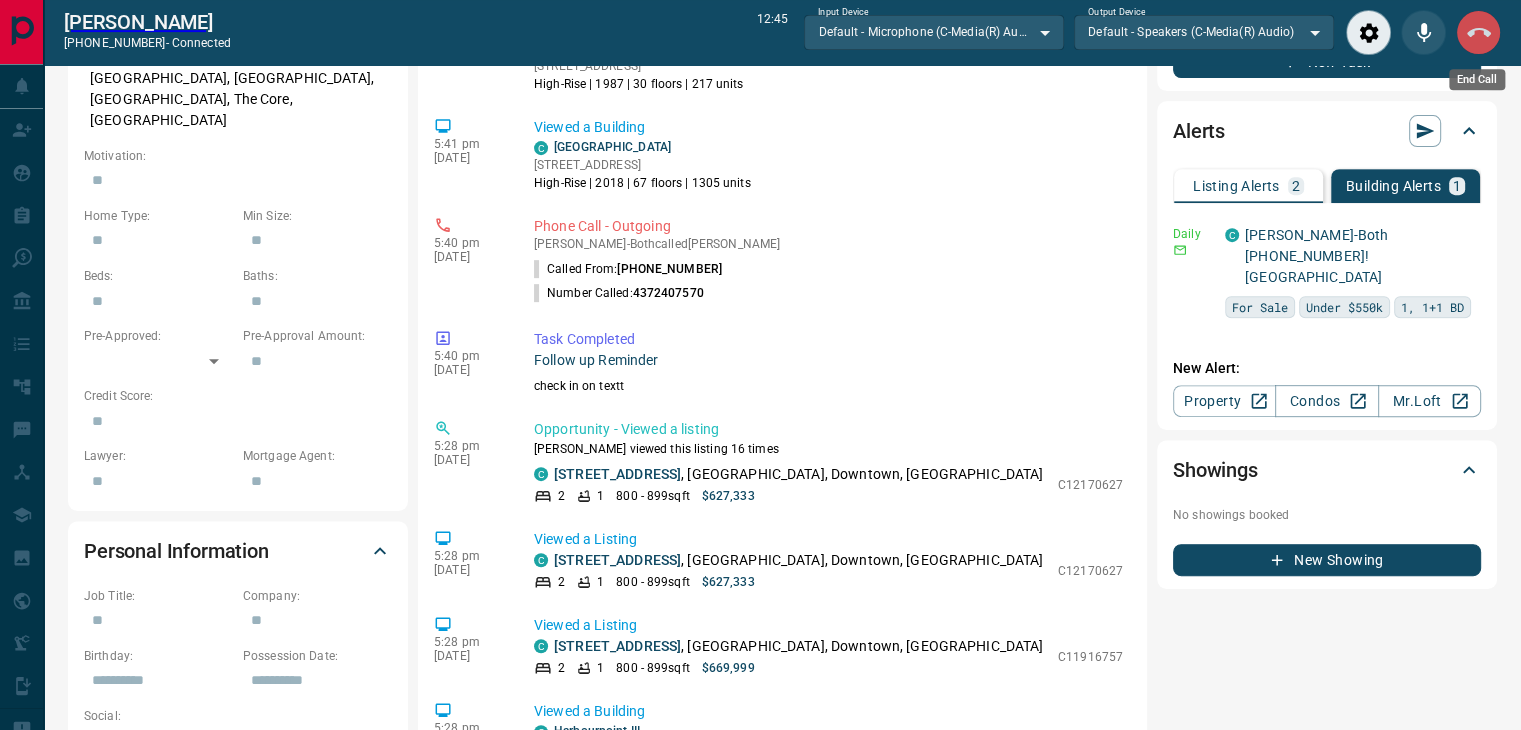 click 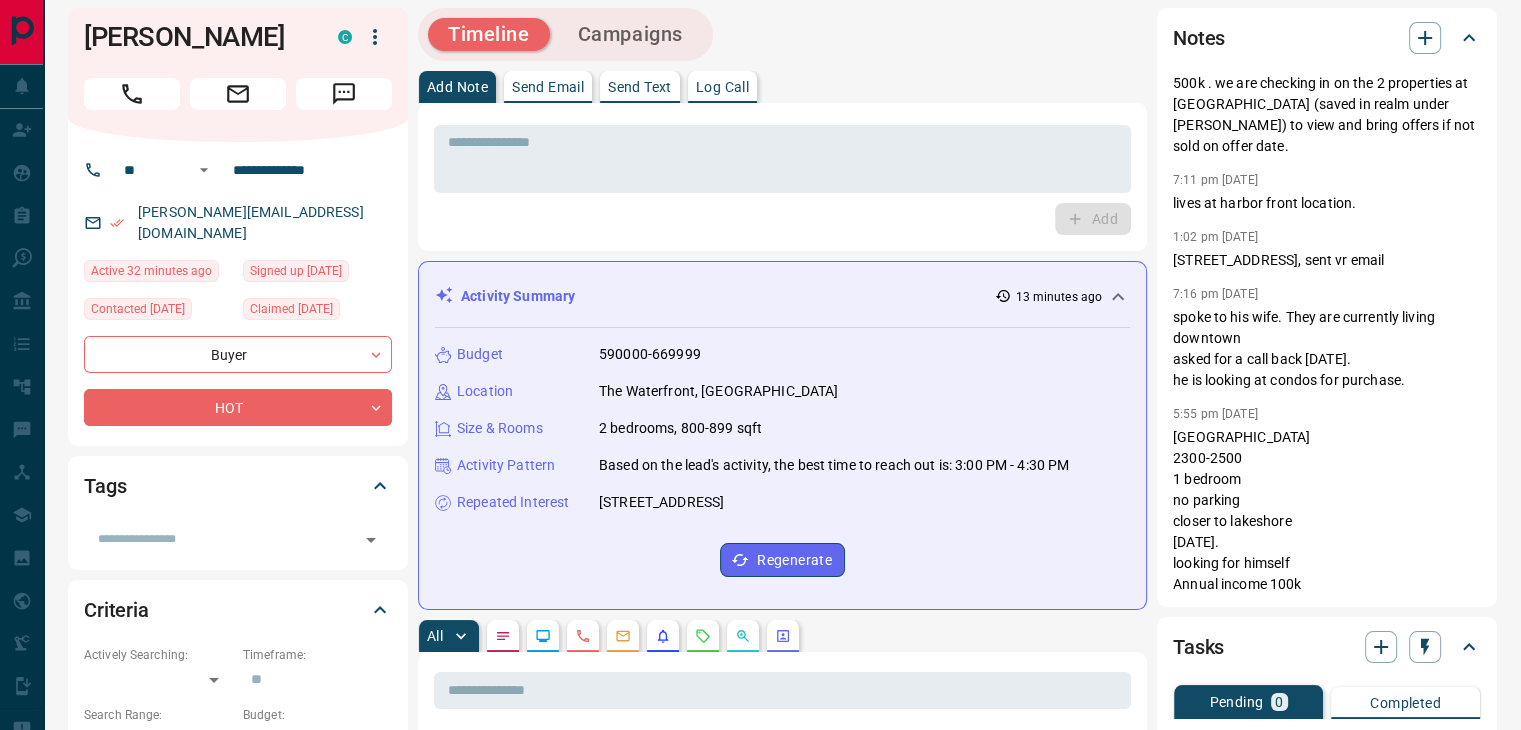 scroll, scrollTop: 0, scrollLeft: 0, axis: both 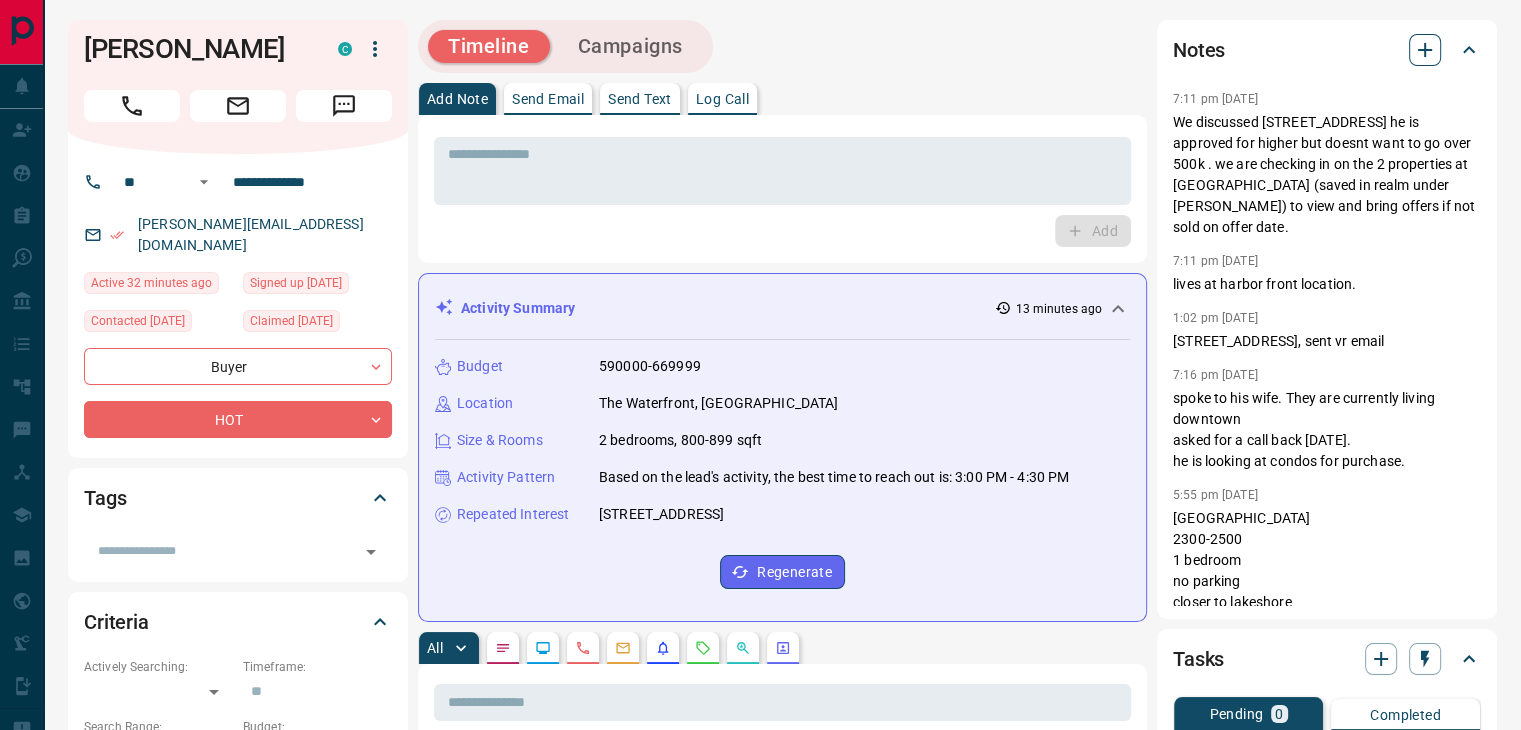 click 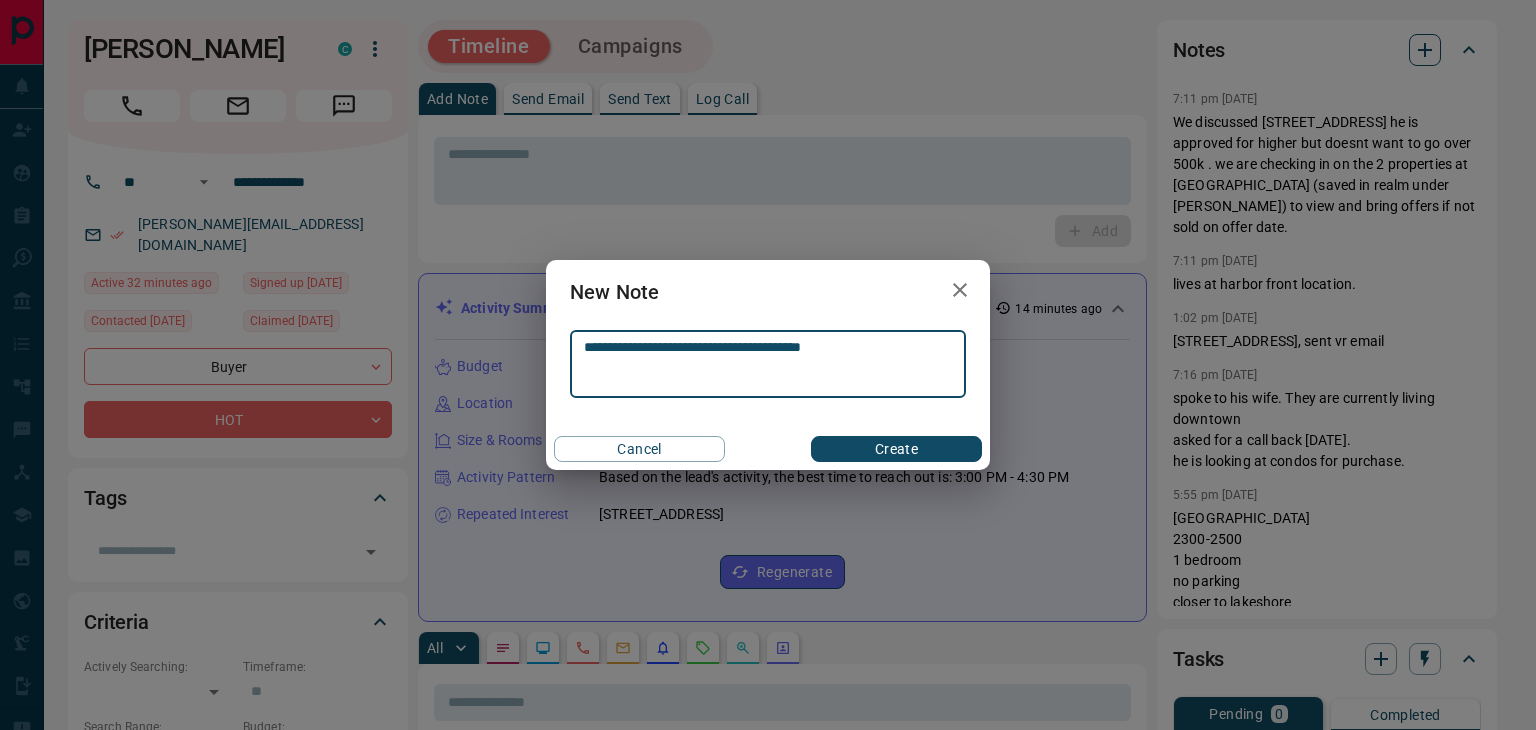 type on "**********" 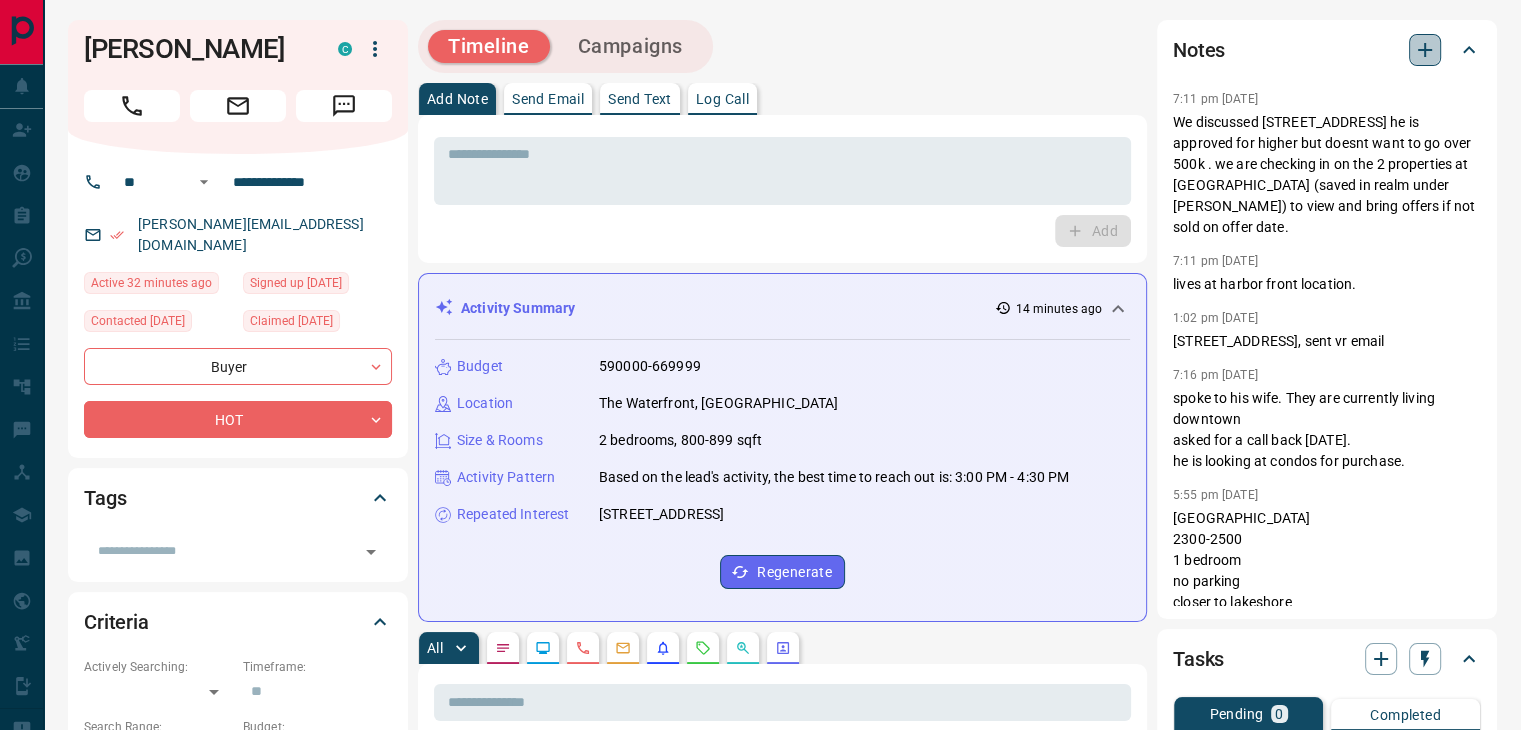 click 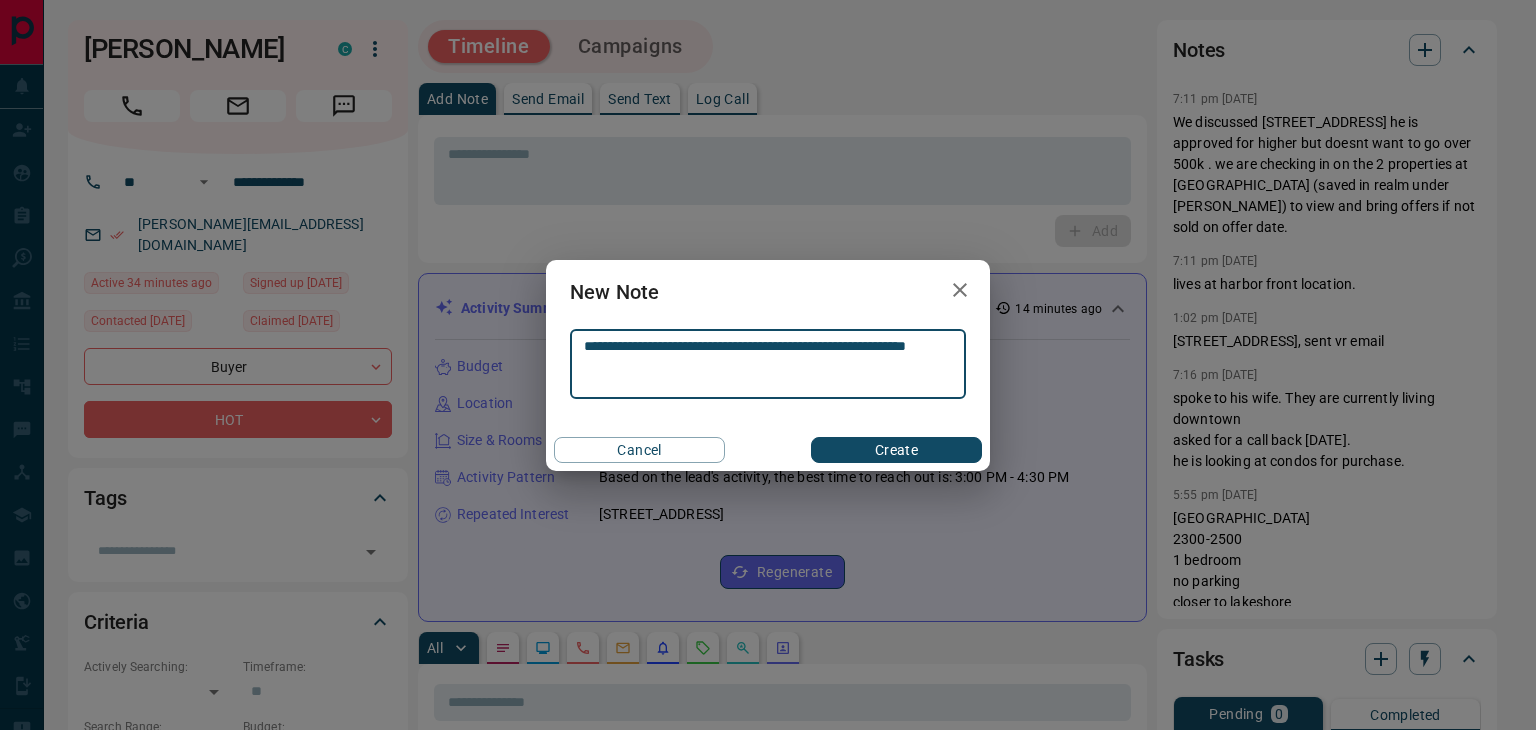click on "**********" at bounding box center [768, 364] 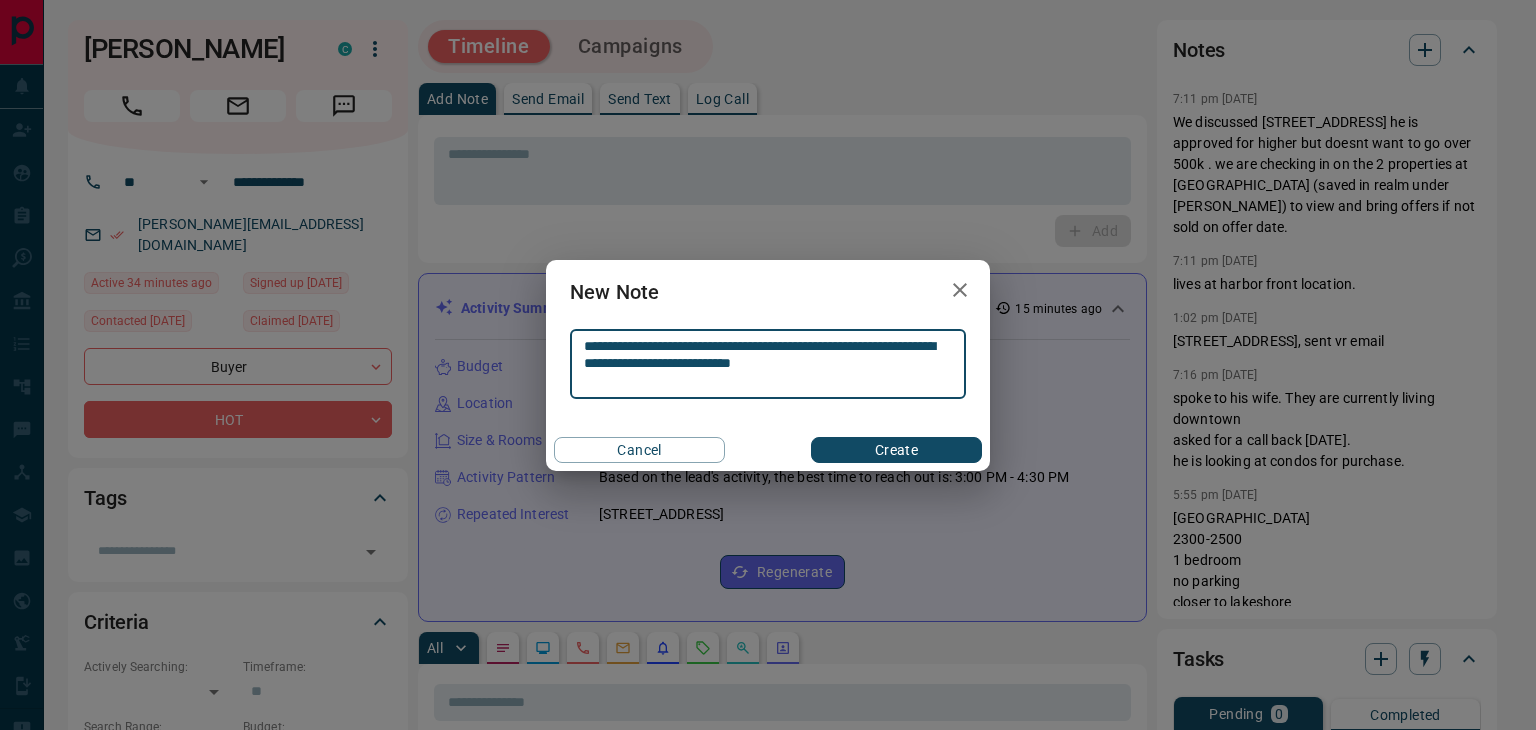 type on "**********" 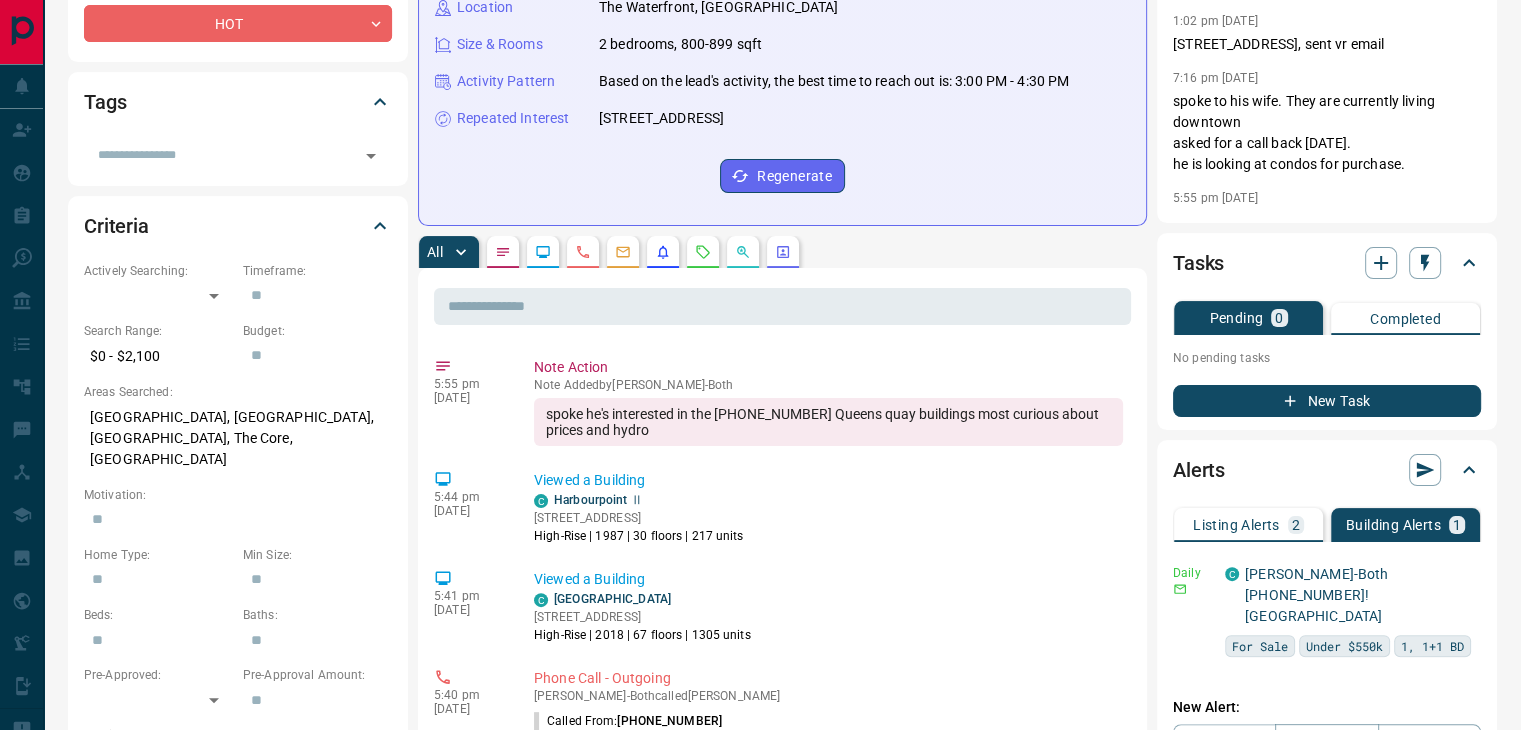 scroll, scrollTop: 400, scrollLeft: 0, axis: vertical 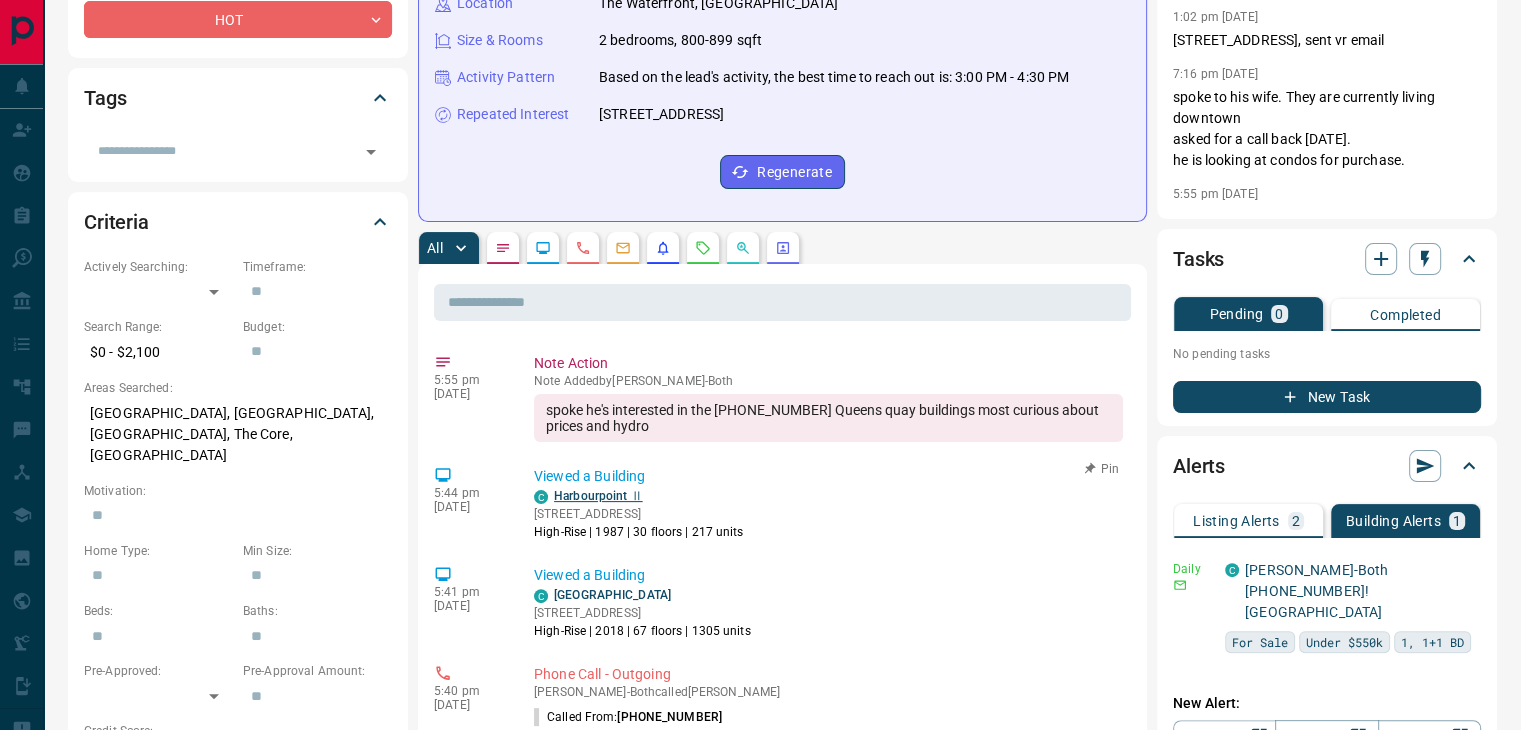 click on "Harbourpoint Ⅱ" at bounding box center [598, 496] 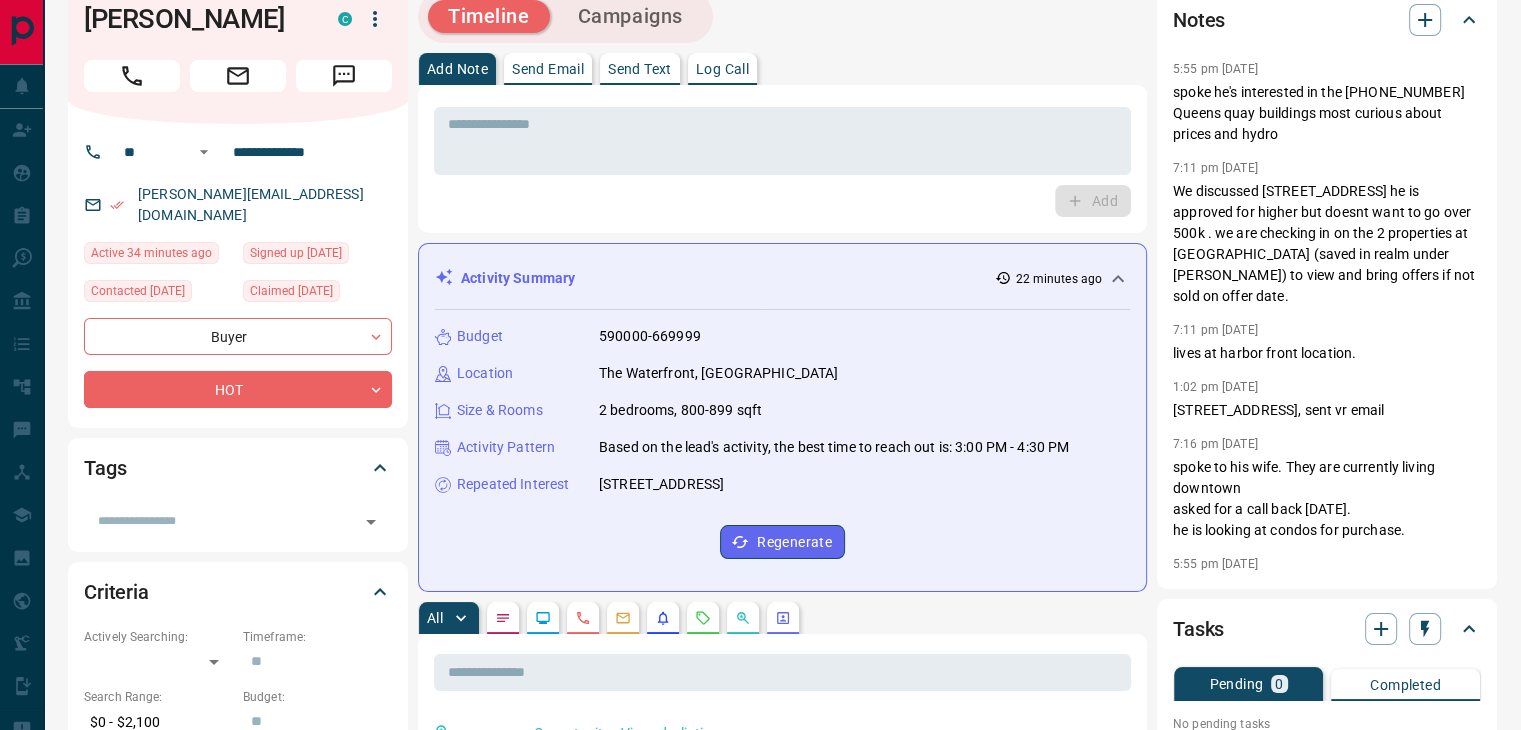 scroll, scrollTop: 0, scrollLeft: 0, axis: both 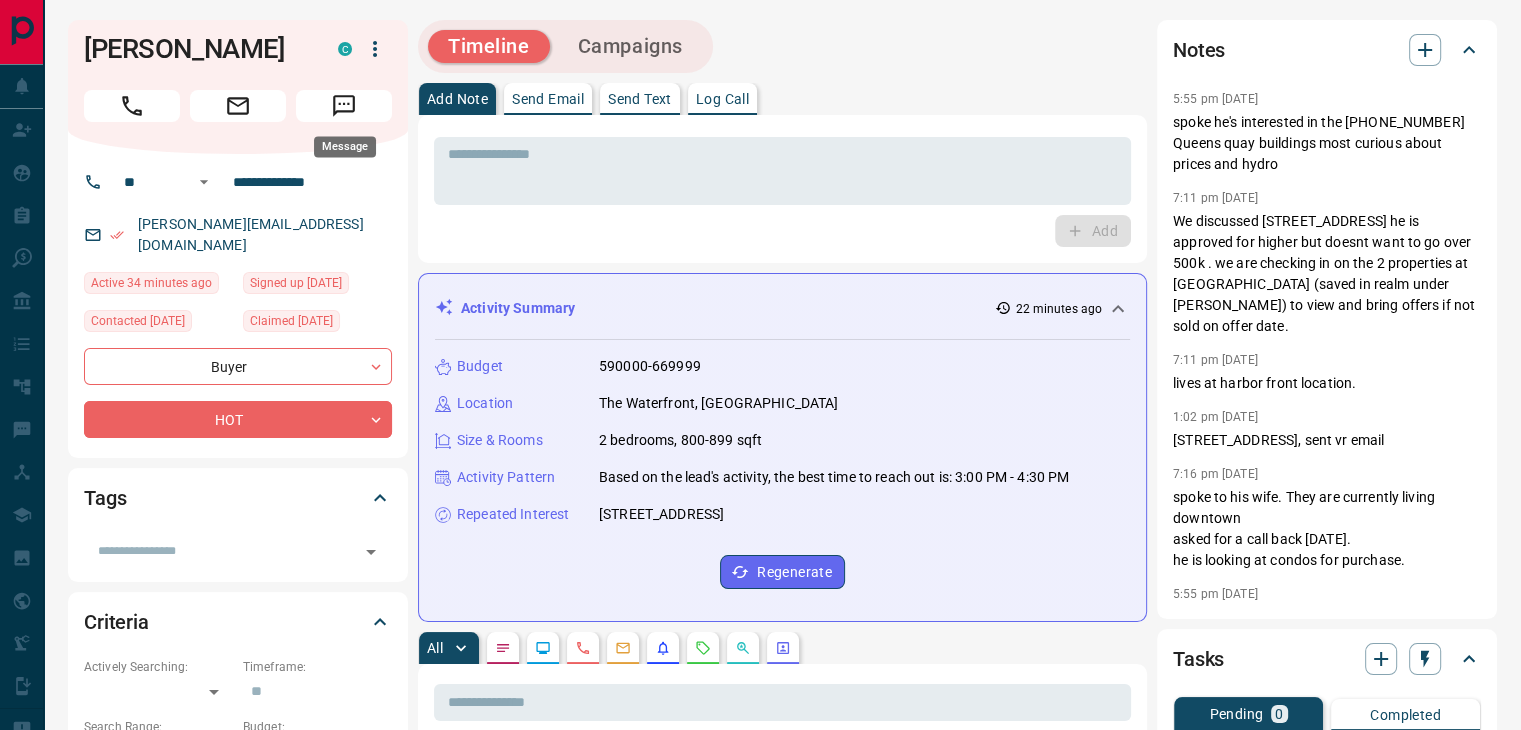 click 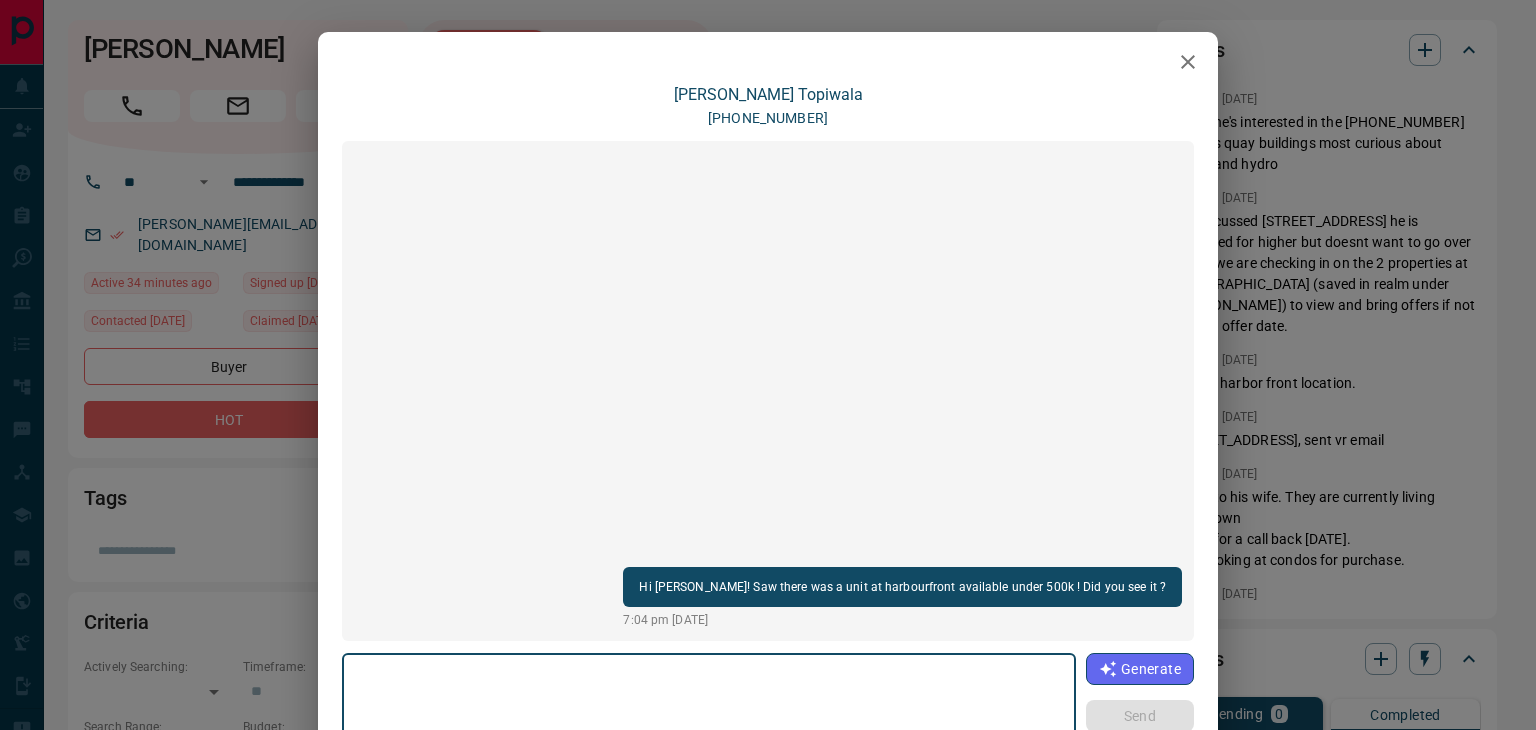 click at bounding box center [709, 704] 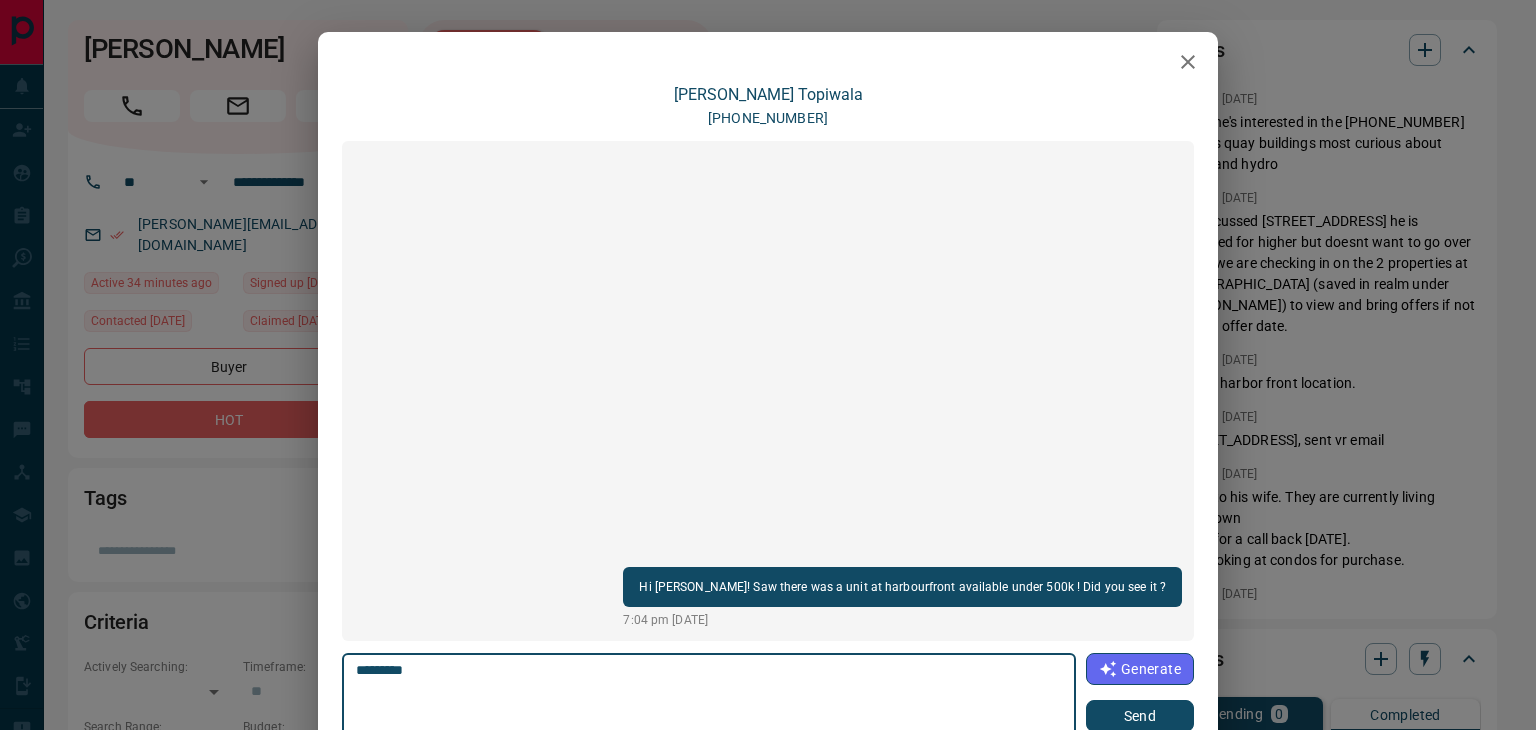 click on "*********" at bounding box center (708, 704) 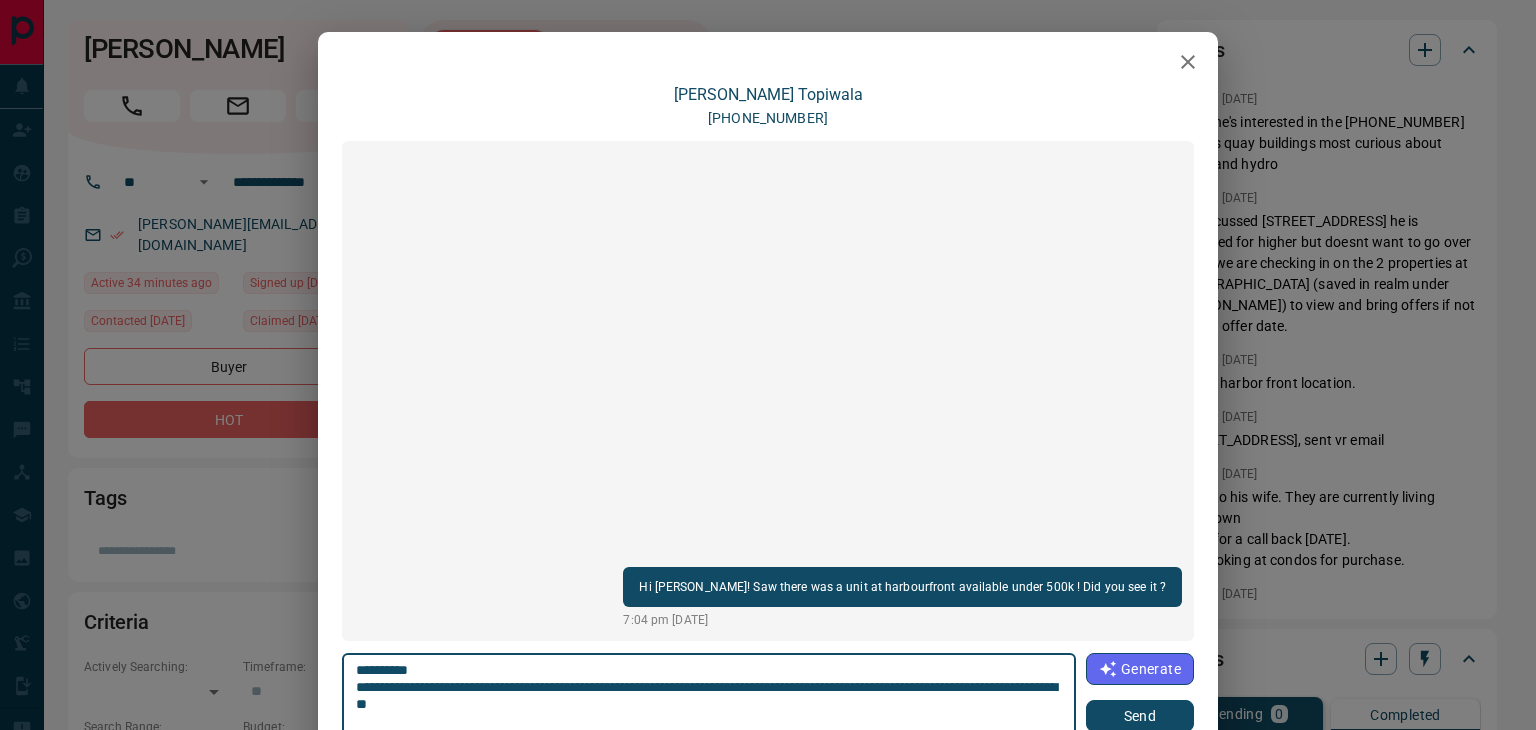 type on "**********" 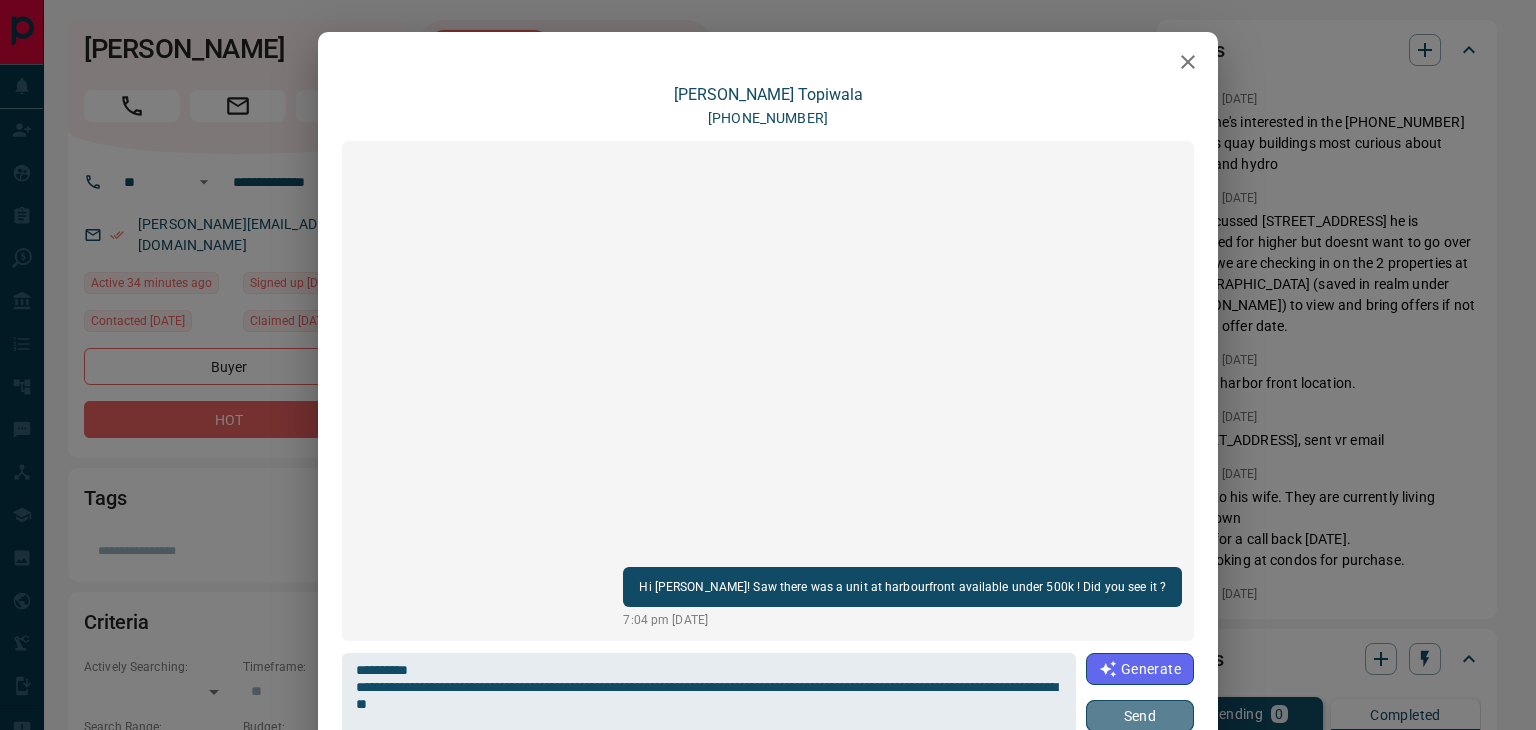 click on "Send" at bounding box center (1140, 716) 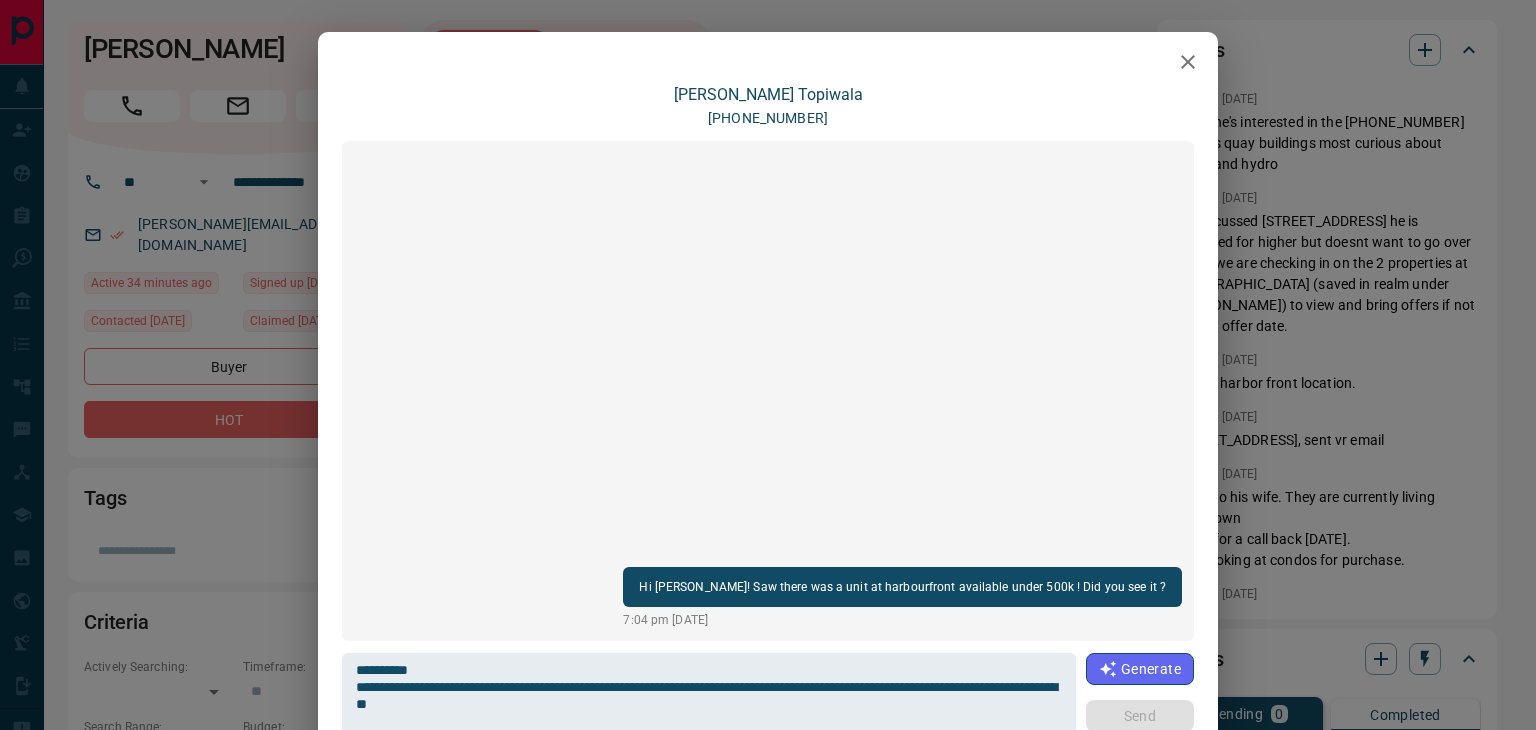 type 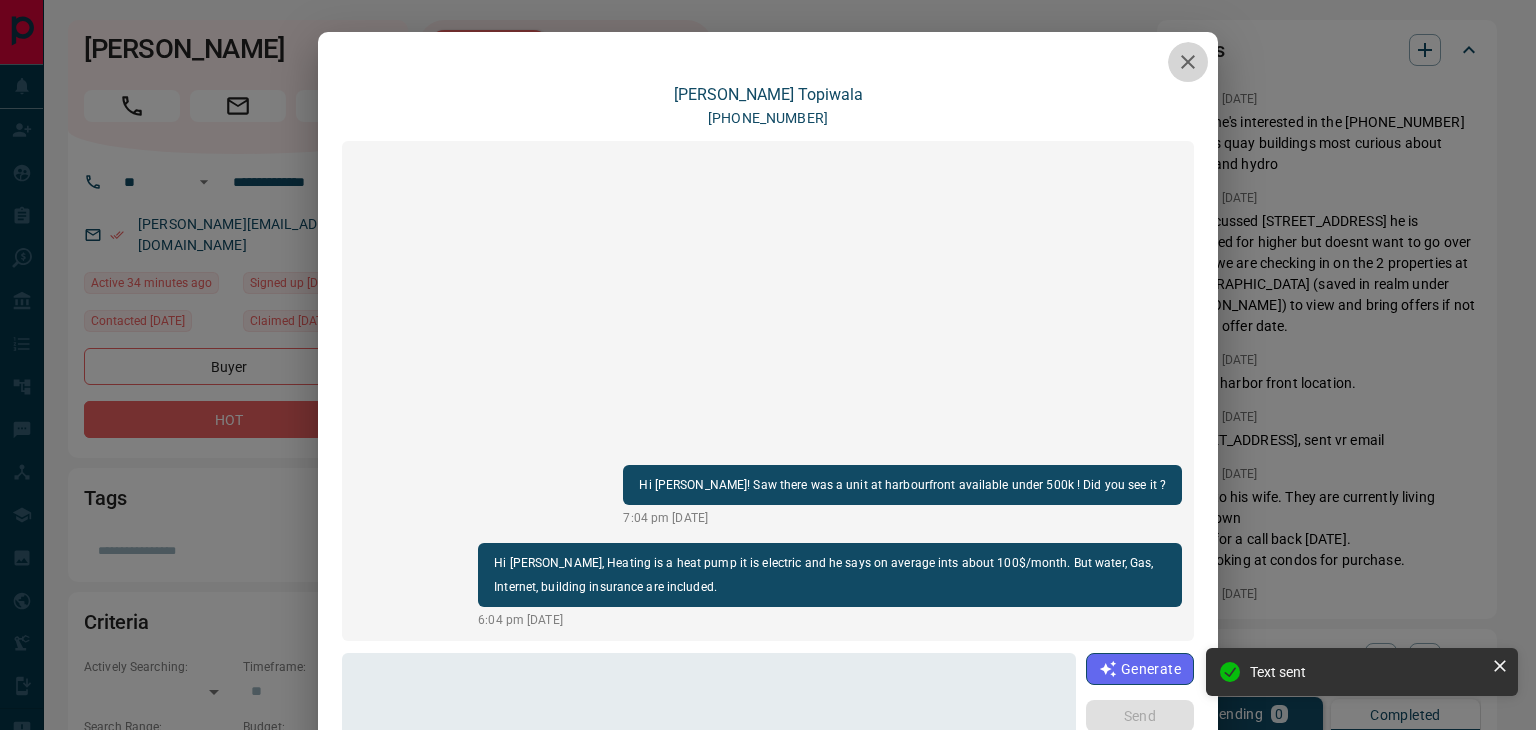 click 